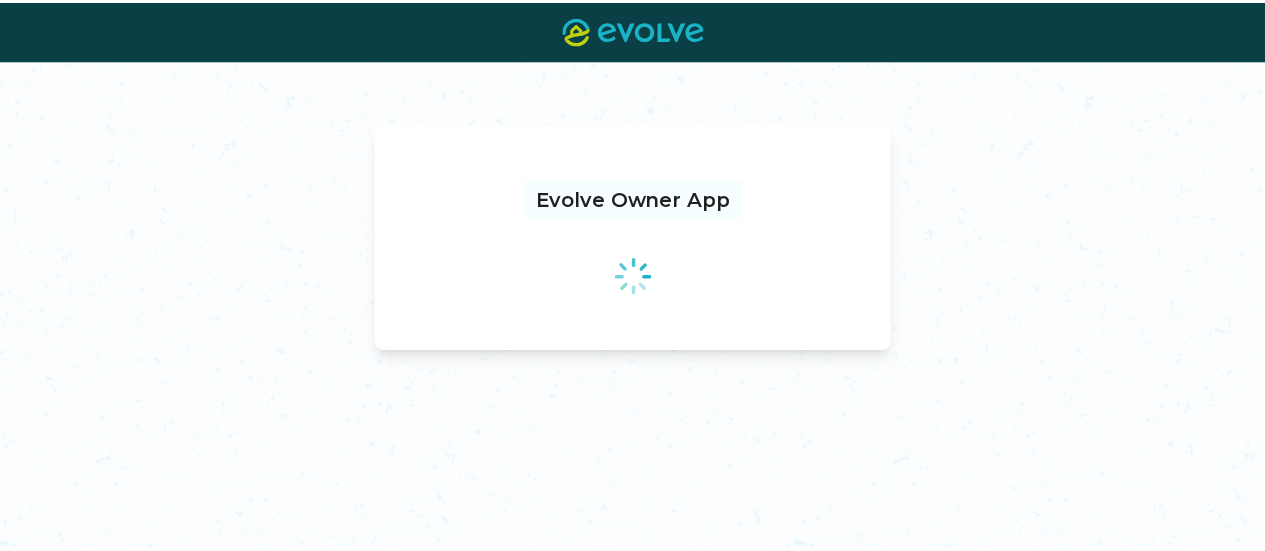scroll, scrollTop: 0, scrollLeft: 0, axis: both 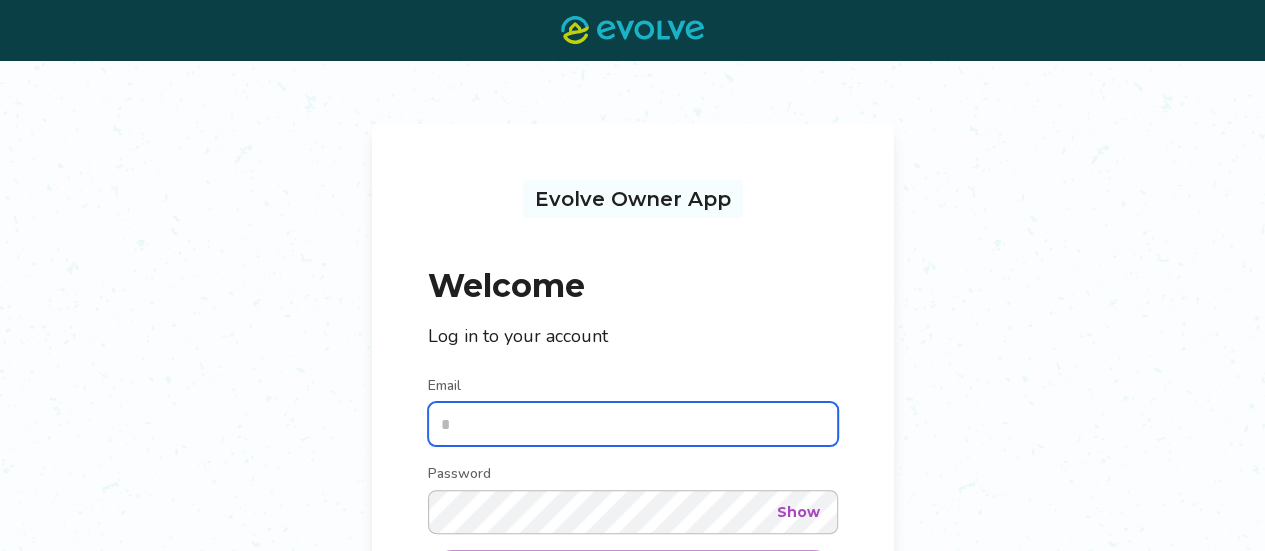click on "Email" at bounding box center [633, 424] 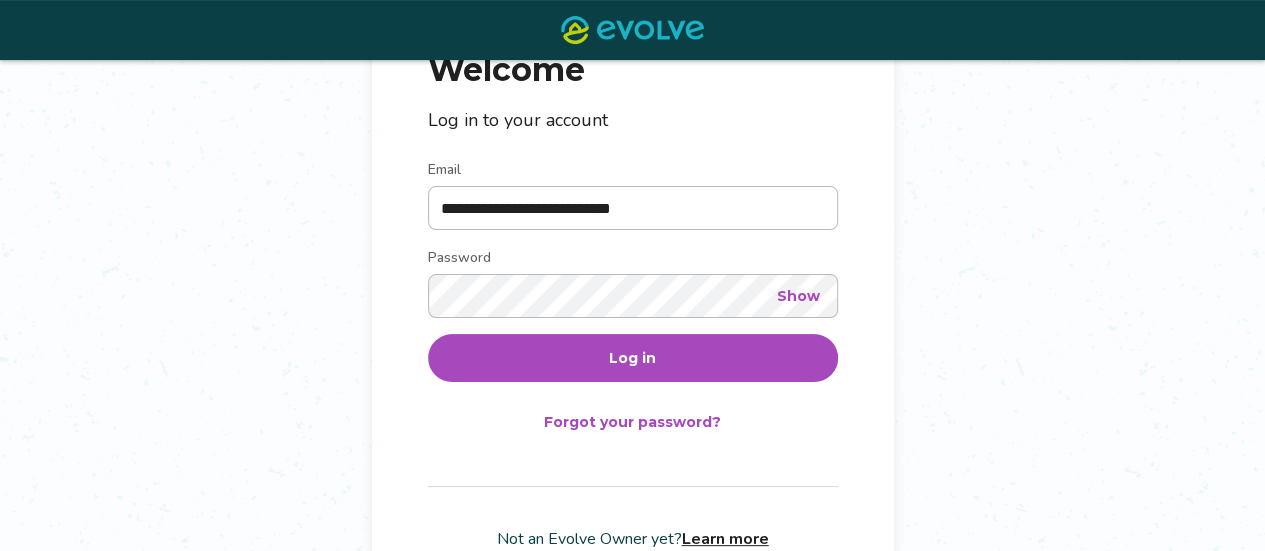 scroll, scrollTop: 271, scrollLeft: 0, axis: vertical 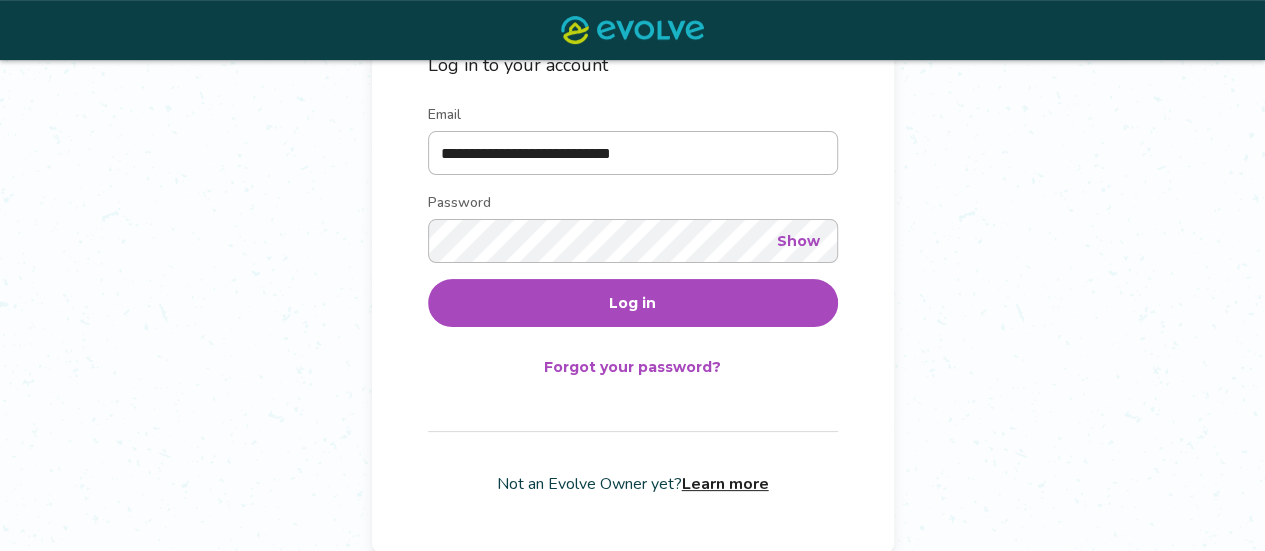 click on "Log in" at bounding box center [633, 303] 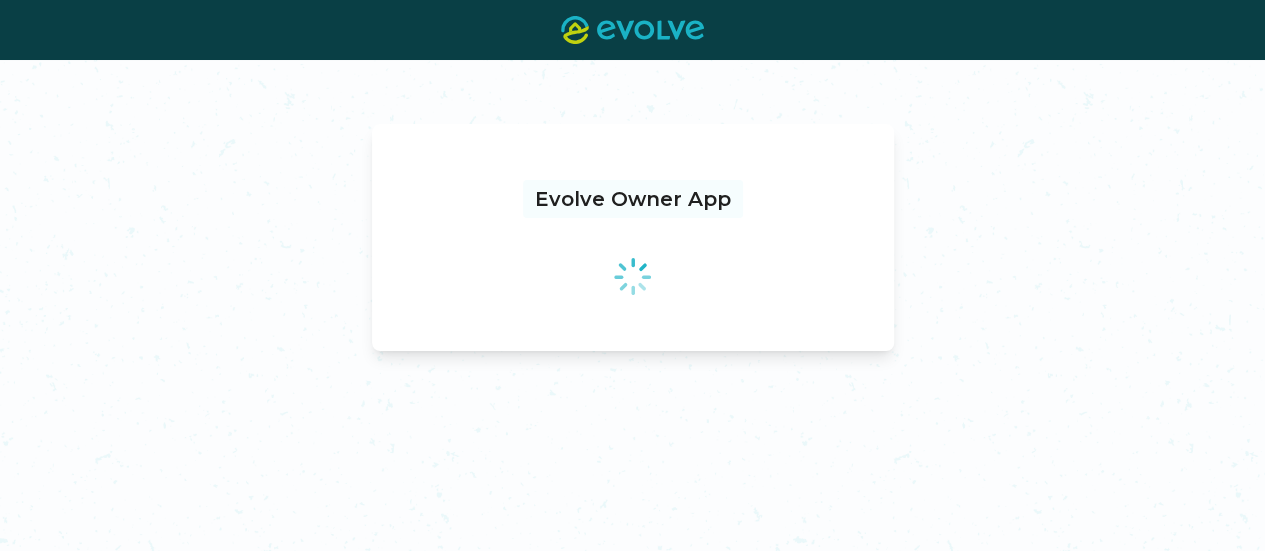 scroll, scrollTop: 0, scrollLeft: 0, axis: both 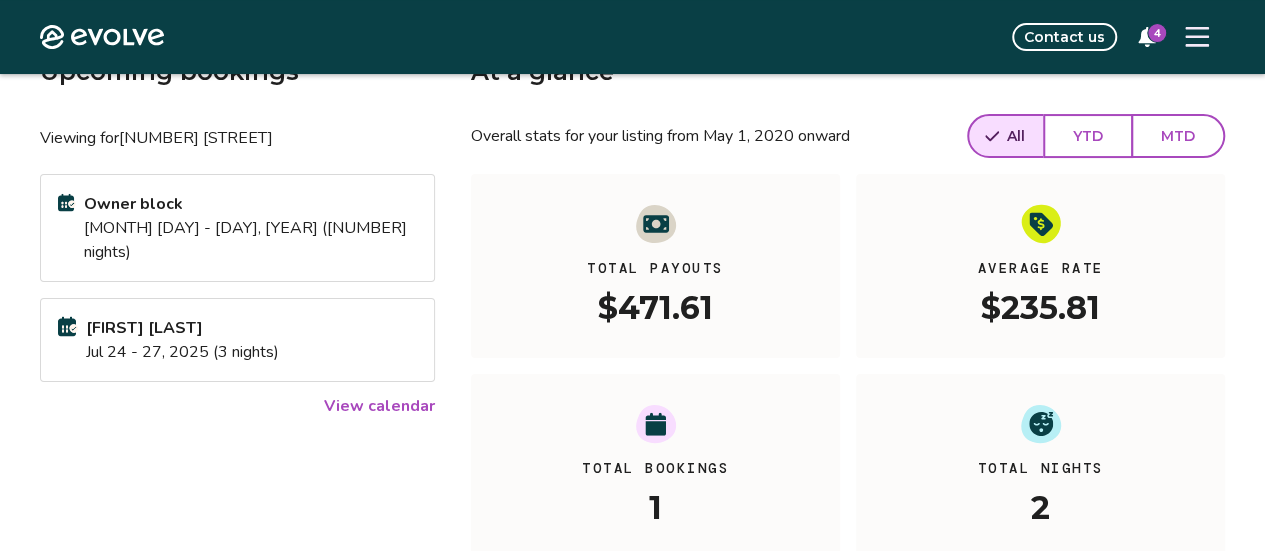 click 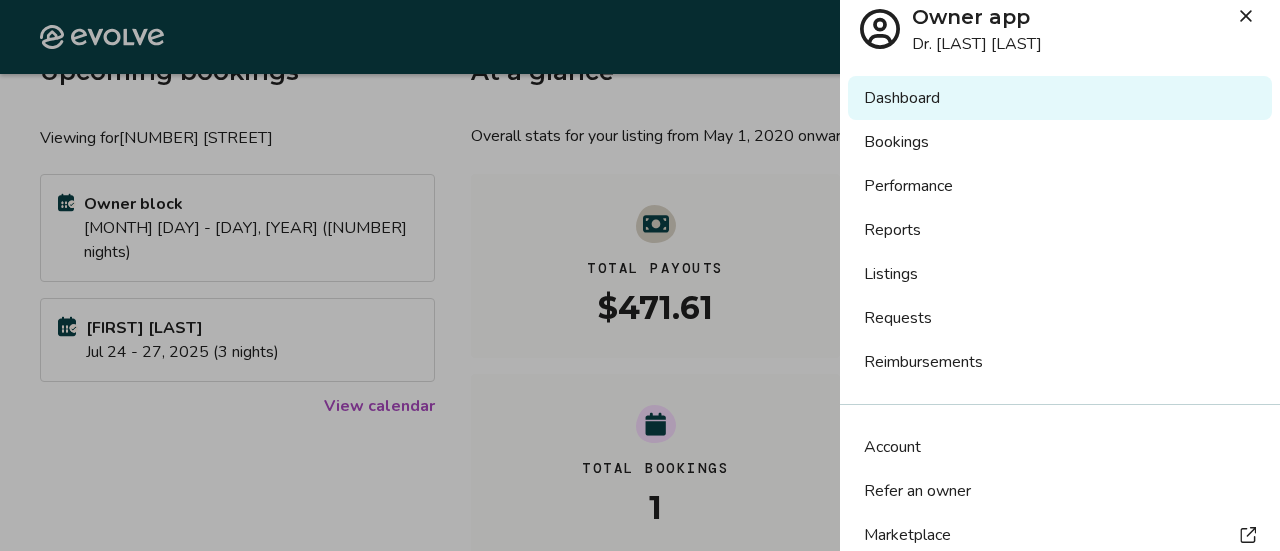 scroll, scrollTop: 0, scrollLeft: 0, axis: both 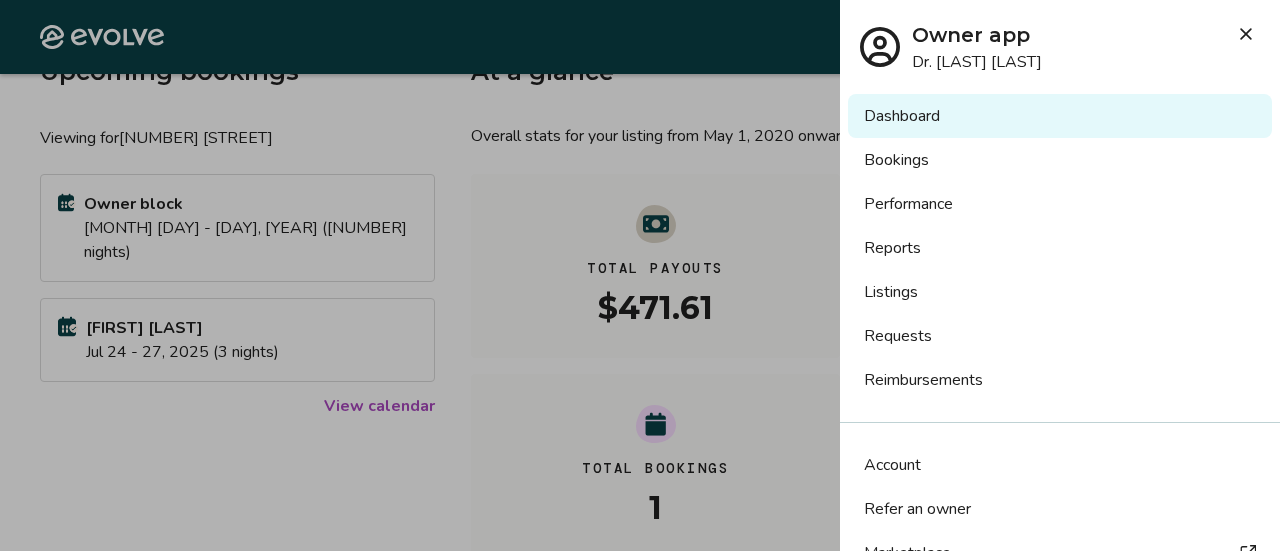 click on "Bookings" at bounding box center [1060, 160] 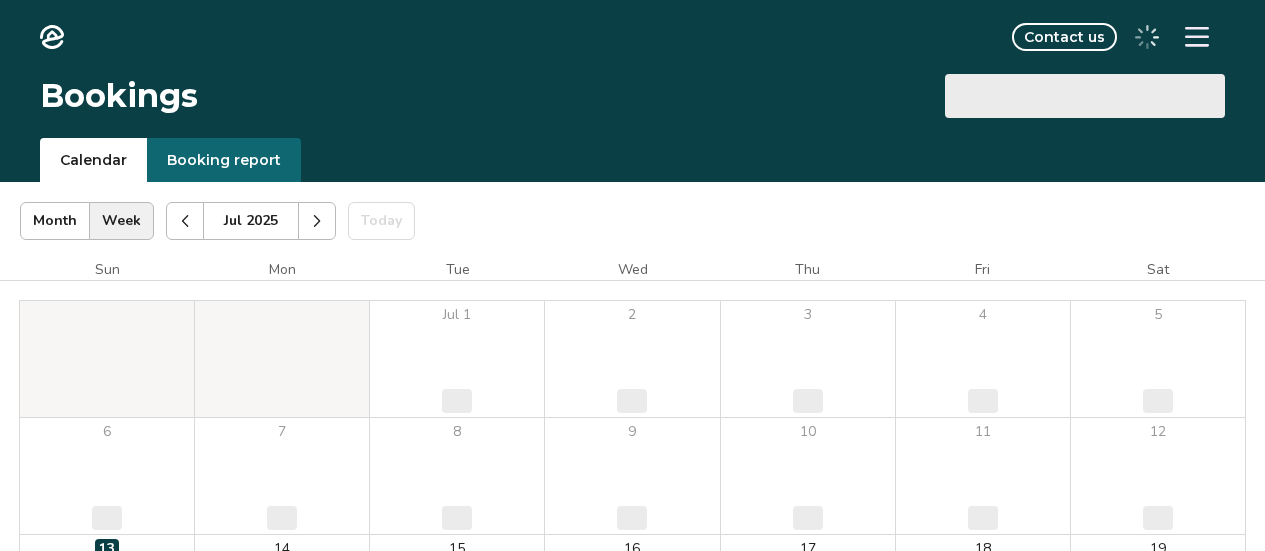 scroll, scrollTop: 0, scrollLeft: 0, axis: both 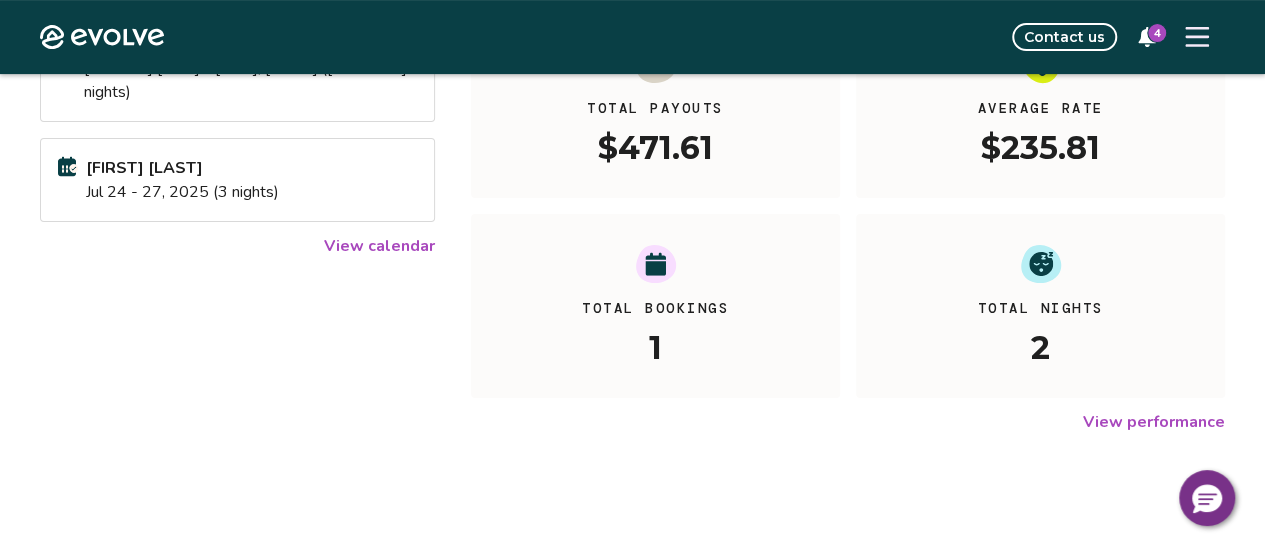 click on "View performance" at bounding box center [1154, 422] 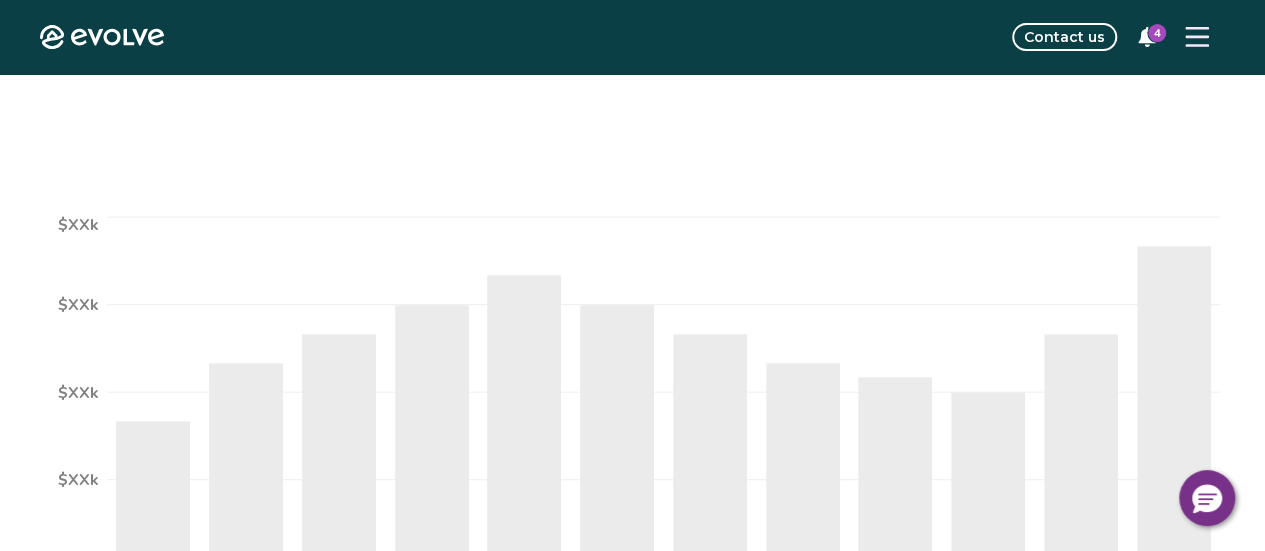 scroll, scrollTop: 0, scrollLeft: 0, axis: both 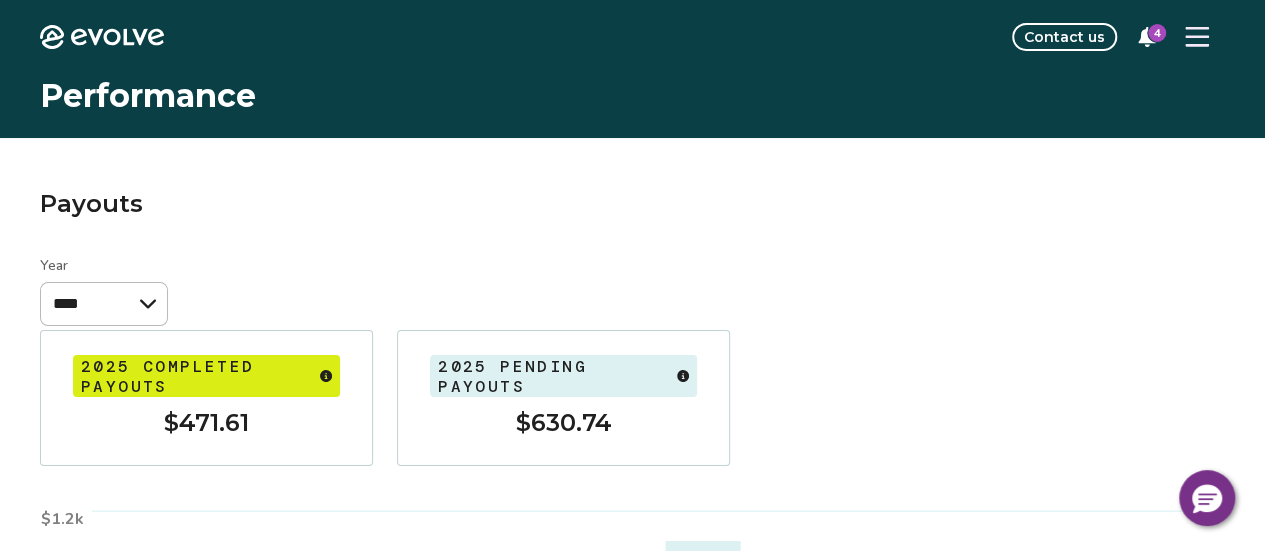click on "4" at bounding box center [1157, 33] 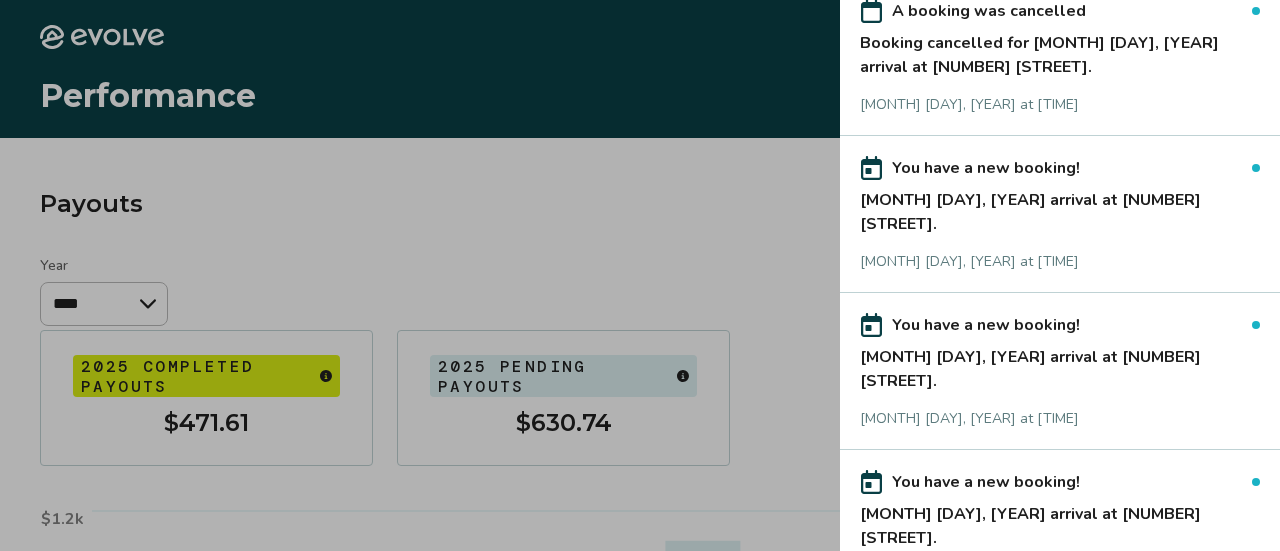 scroll, scrollTop: 157, scrollLeft: 0, axis: vertical 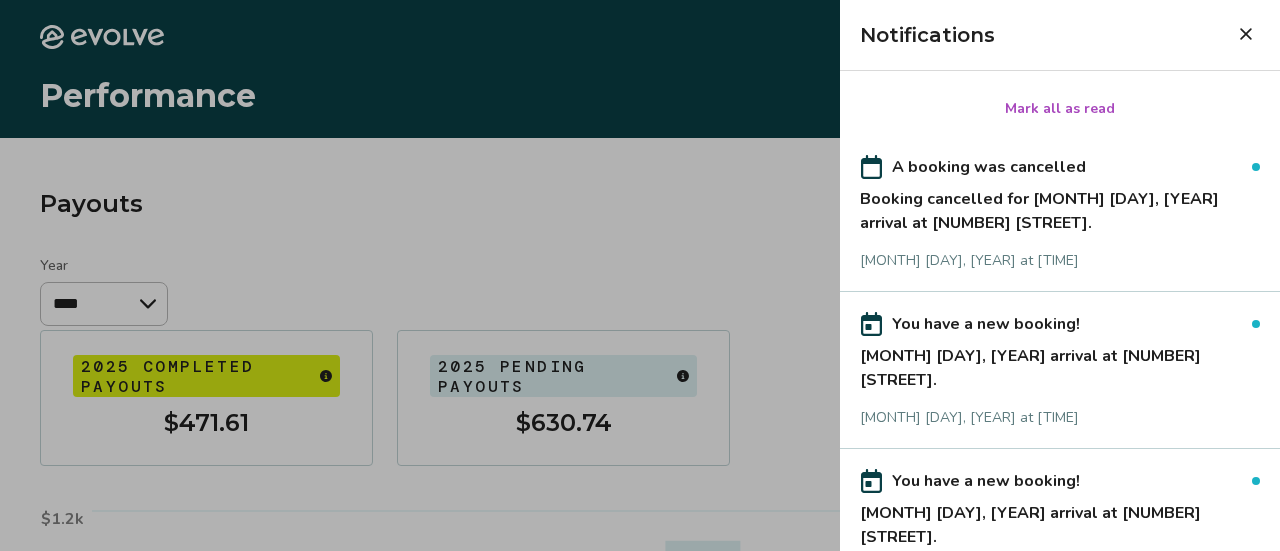 click 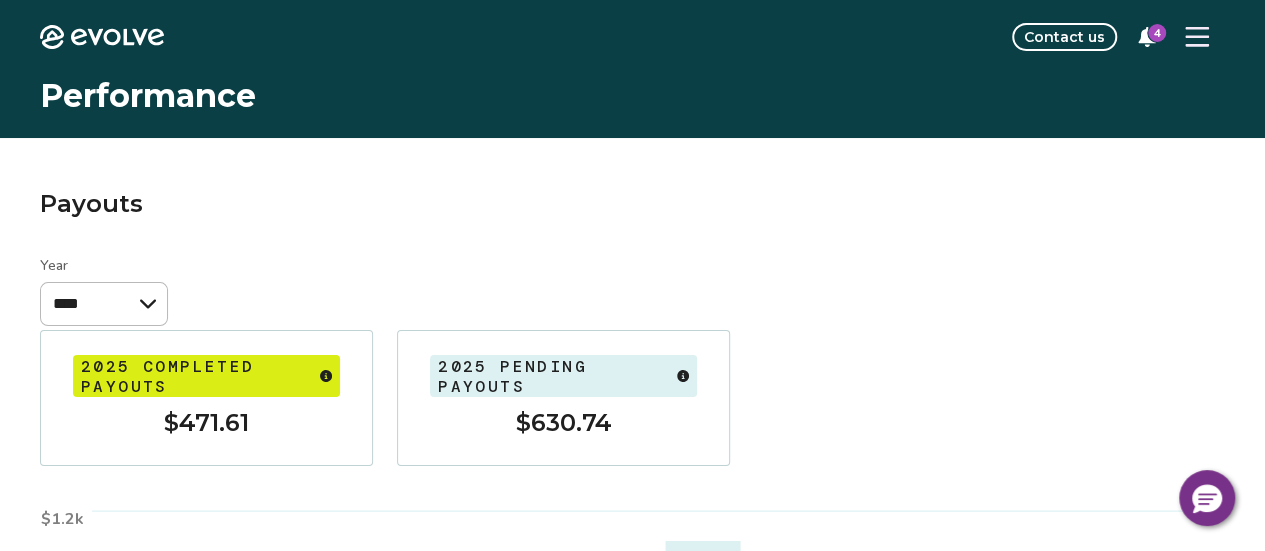 click 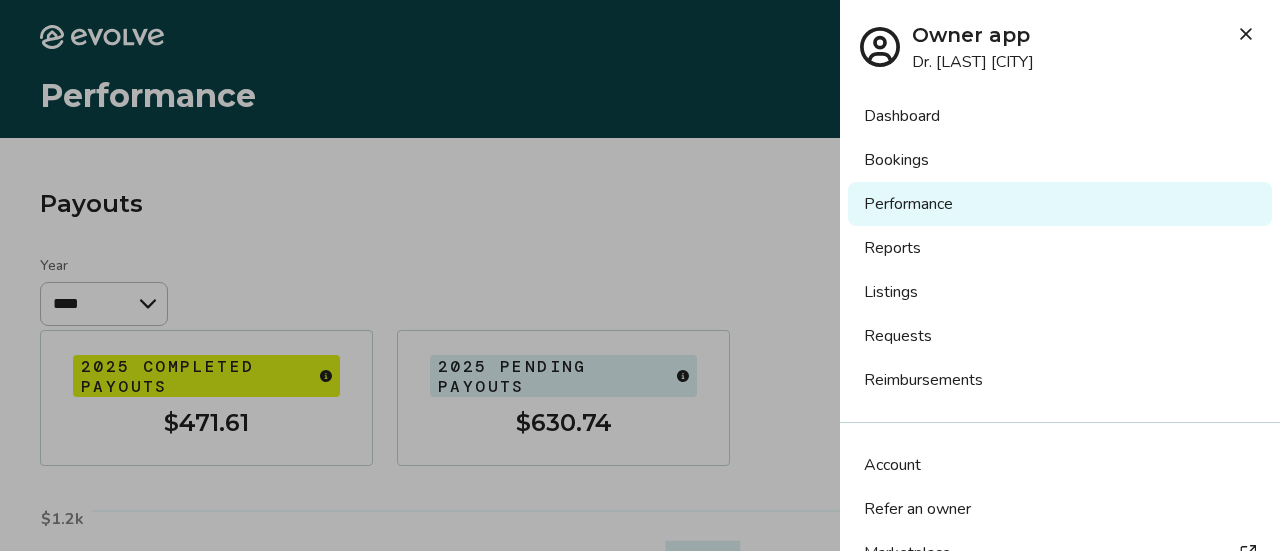 click on "Bookings" at bounding box center (1060, 160) 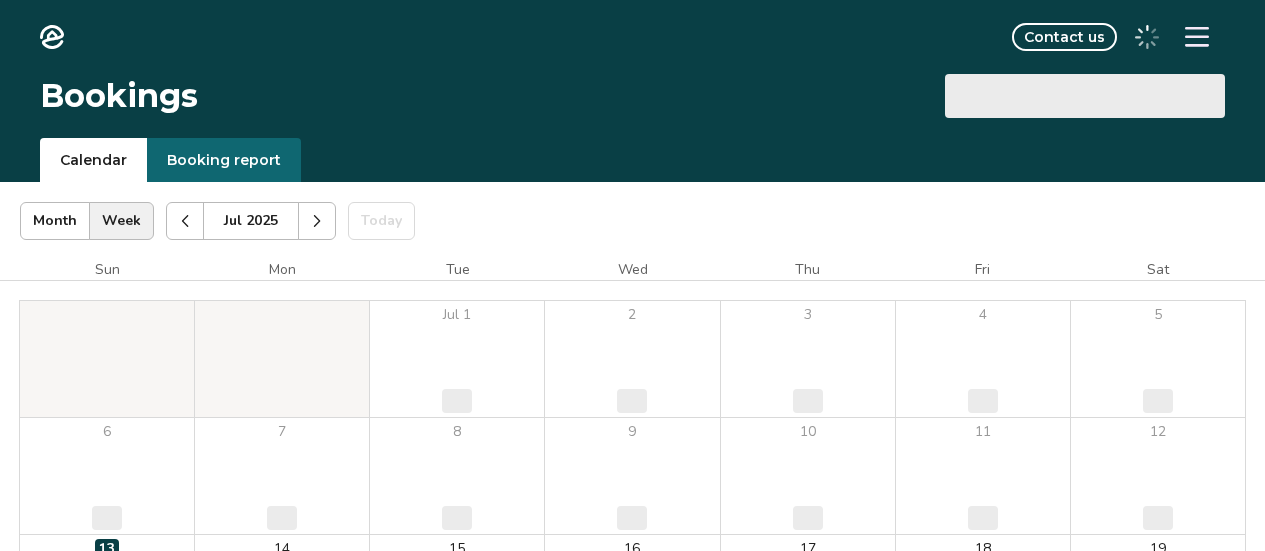 scroll, scrollTop: 0, scrollLeft: 0, axis: both 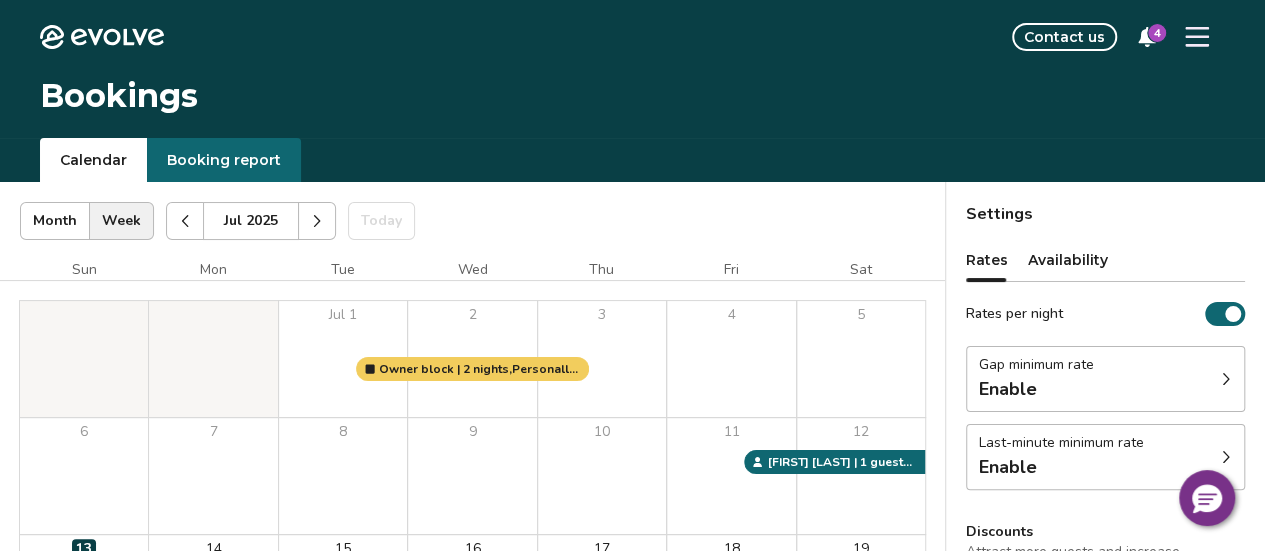 click at bounding box center [317, 221] 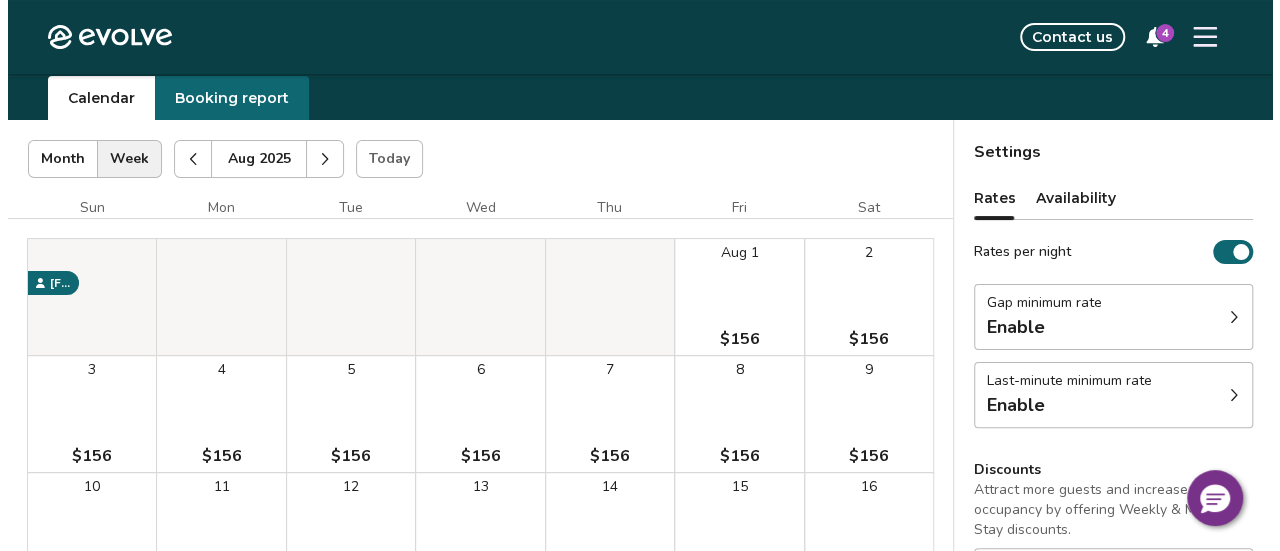 scroll, scrollTop: 46, scrollLeft: 0, axis: vertical 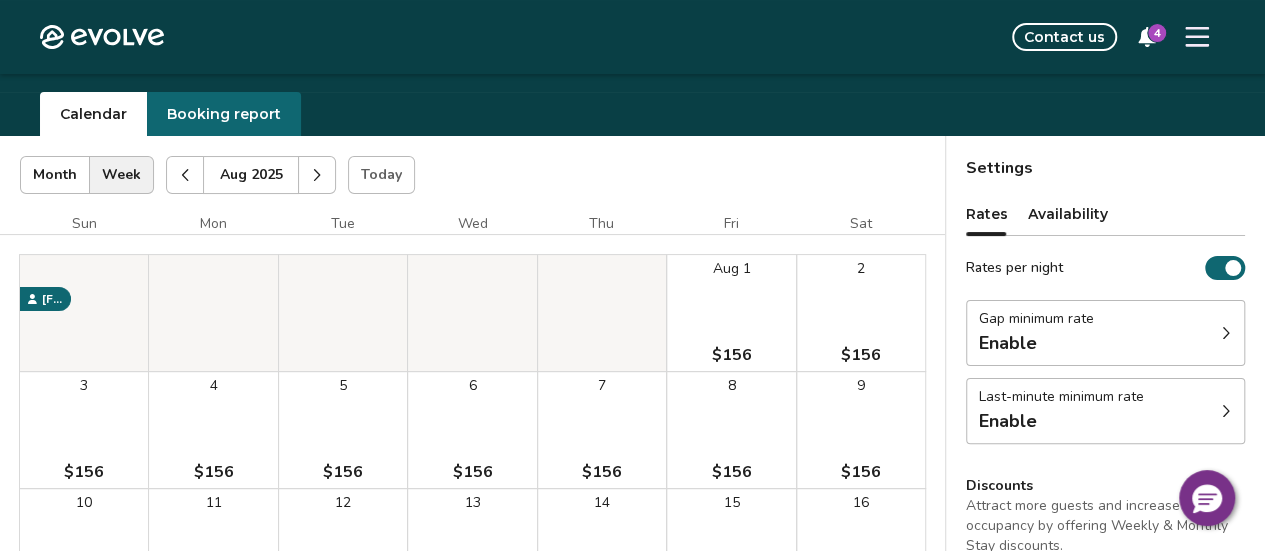 click on "Rates" at bounding box center [987, 214] 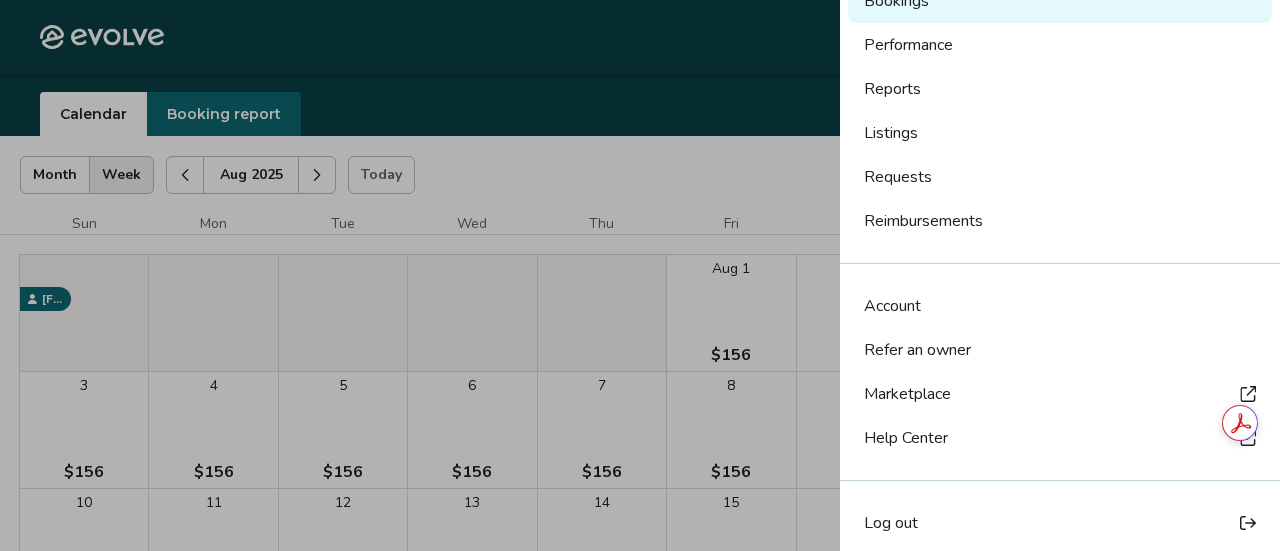 scroll, scrollTop: 172, scrollLeft: 0, axis: vertical 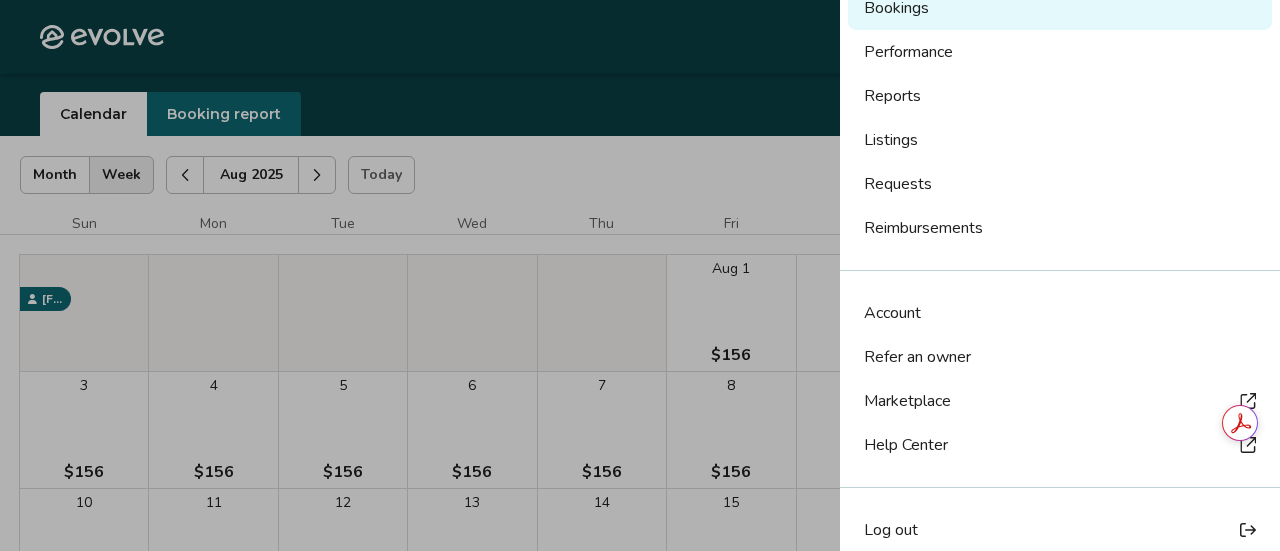 click on "Marketplace" at bounding box center (907, 401) 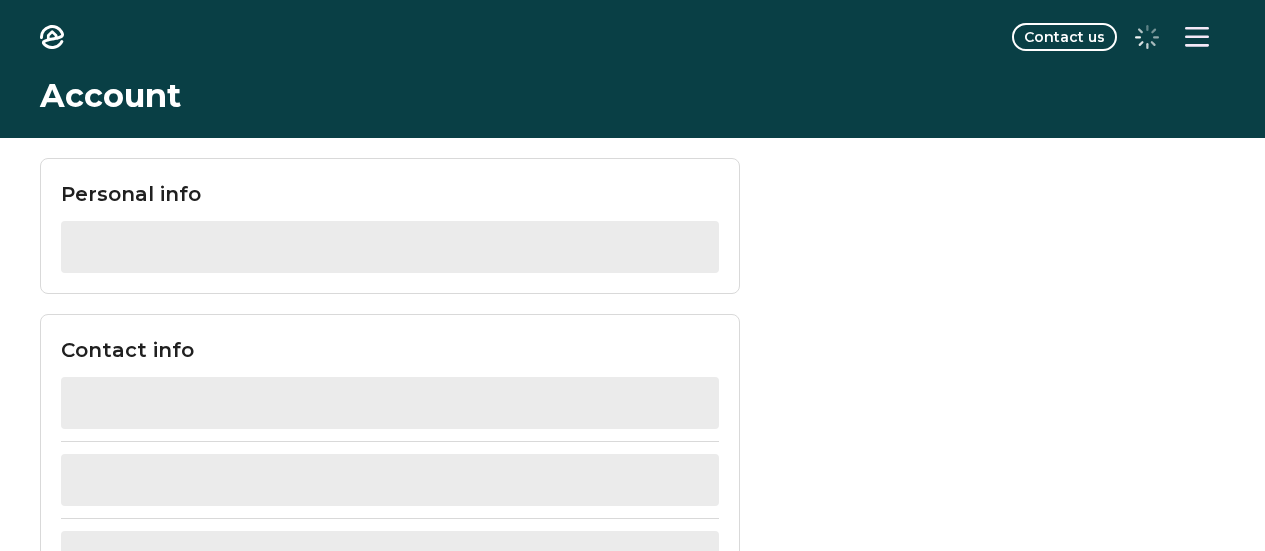 scroll, scrollTop: 0, scrollLeft: 0, axis: both 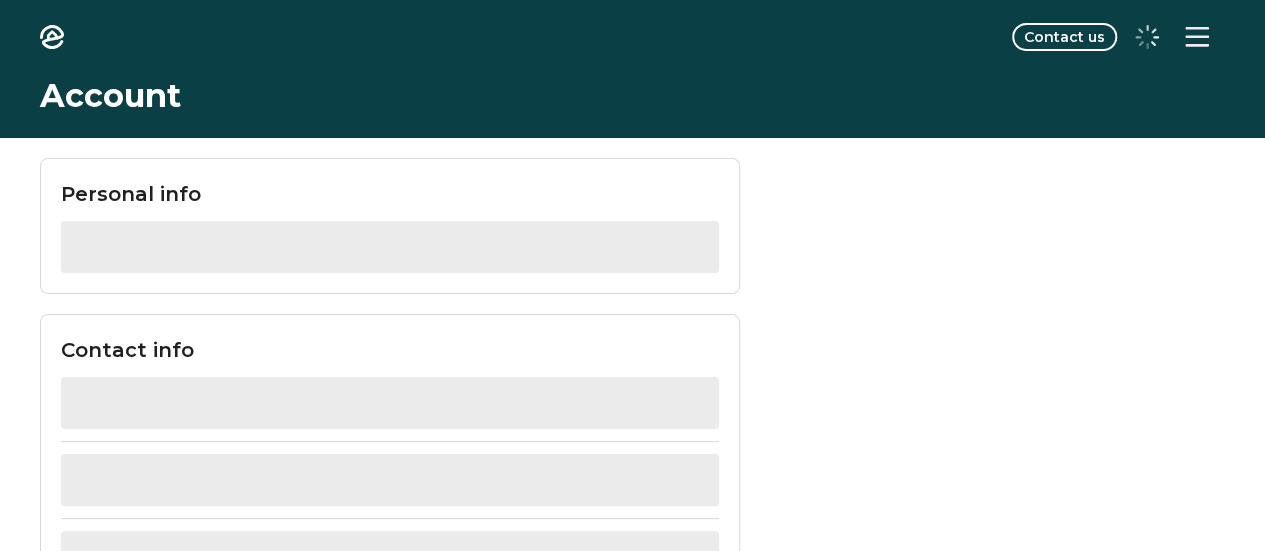 click 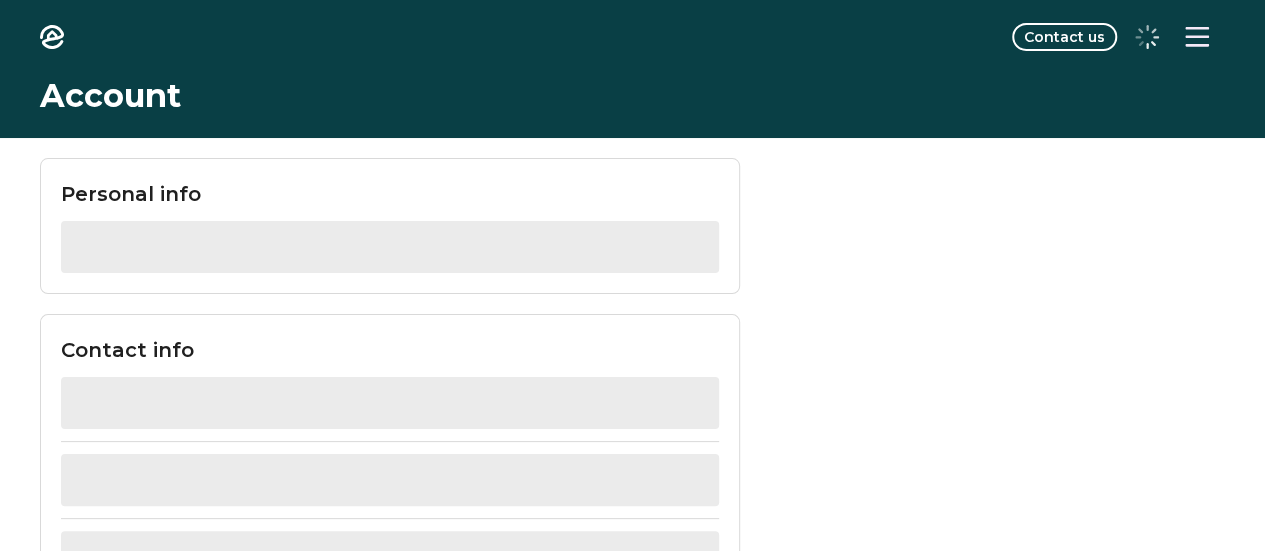click 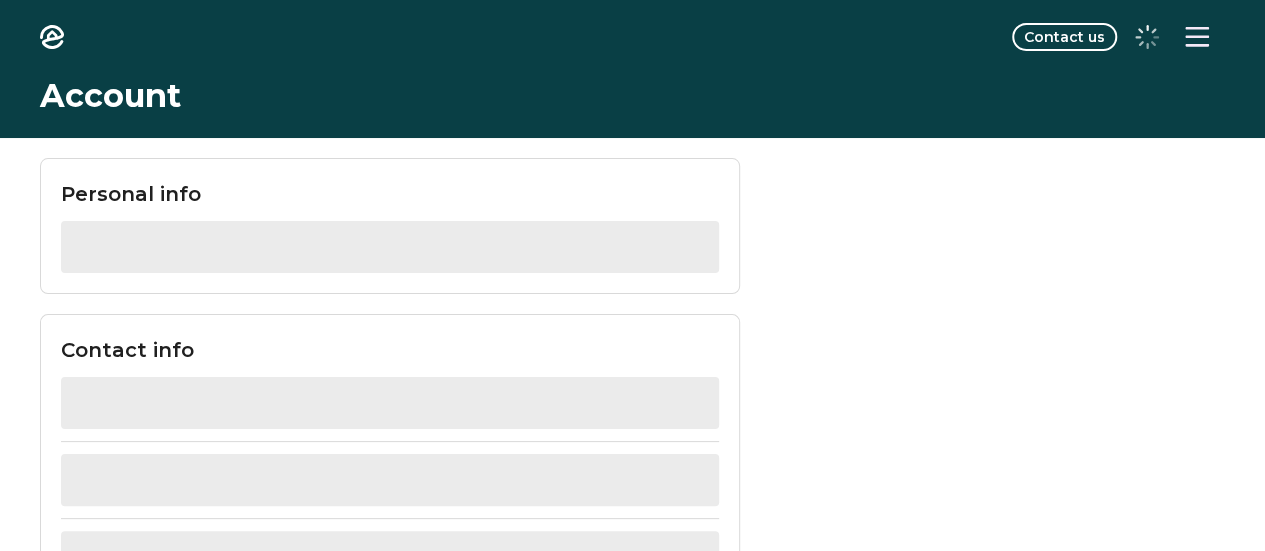 click on "Evolve" 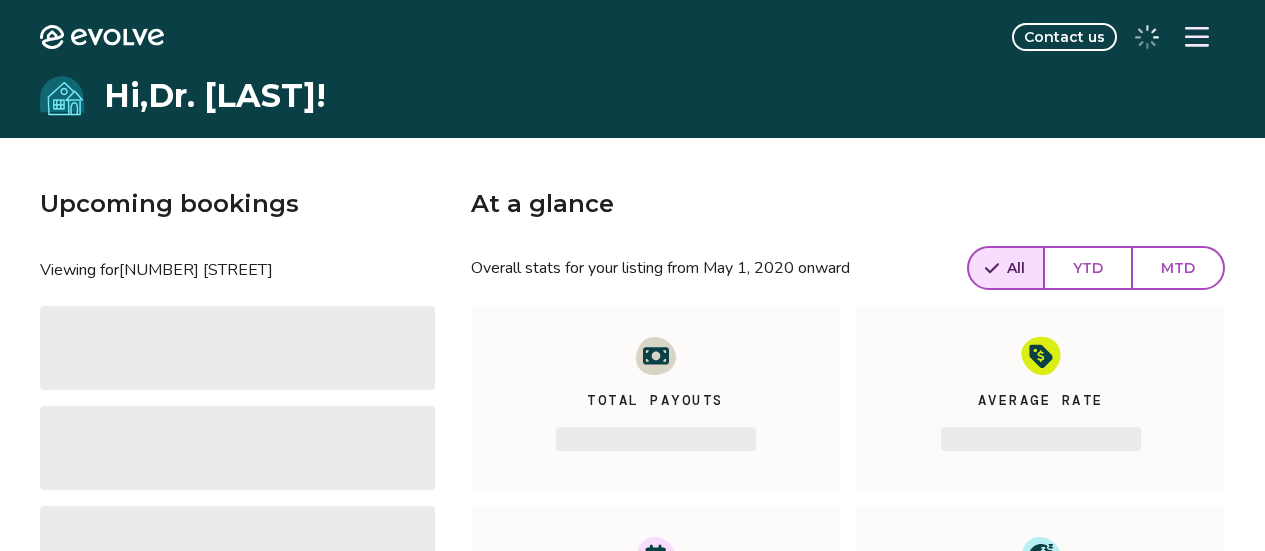scroll, scrollTop: 0, scrollLeft: 0, axis: both 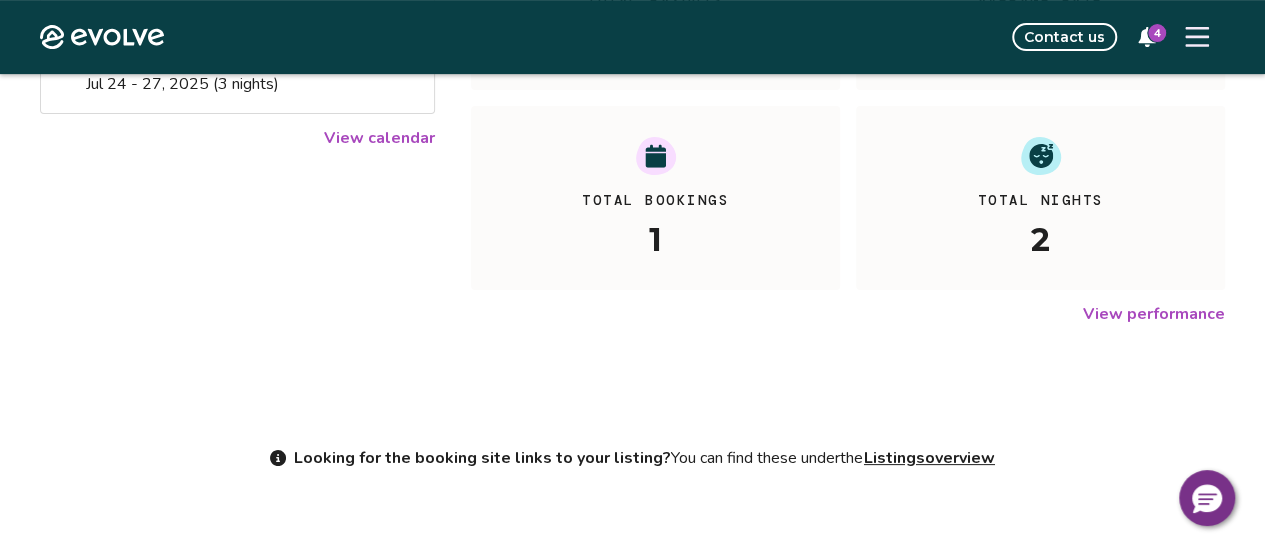click on "View performance" at bounding box center [1154, 314] 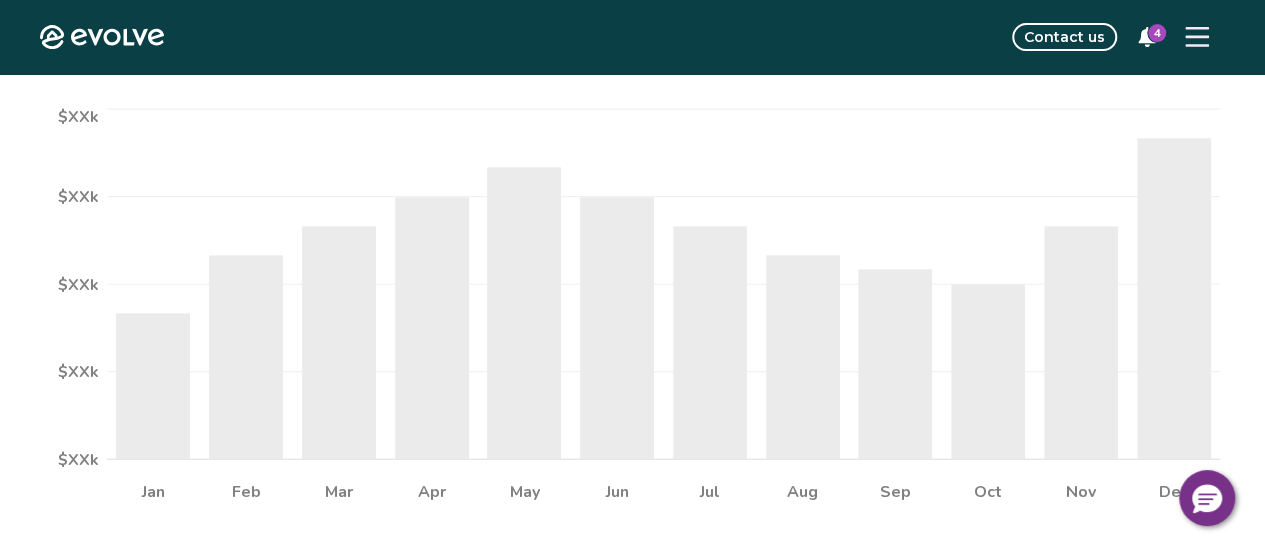 scroll, scrollTop: 0, scrollLeft: 0, axis: both 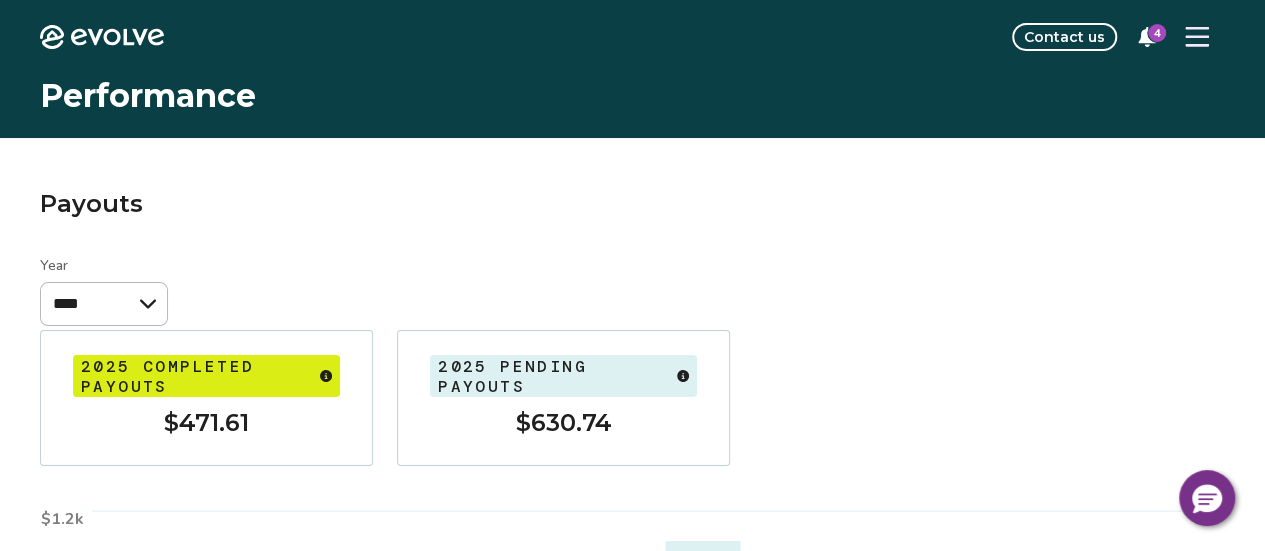click 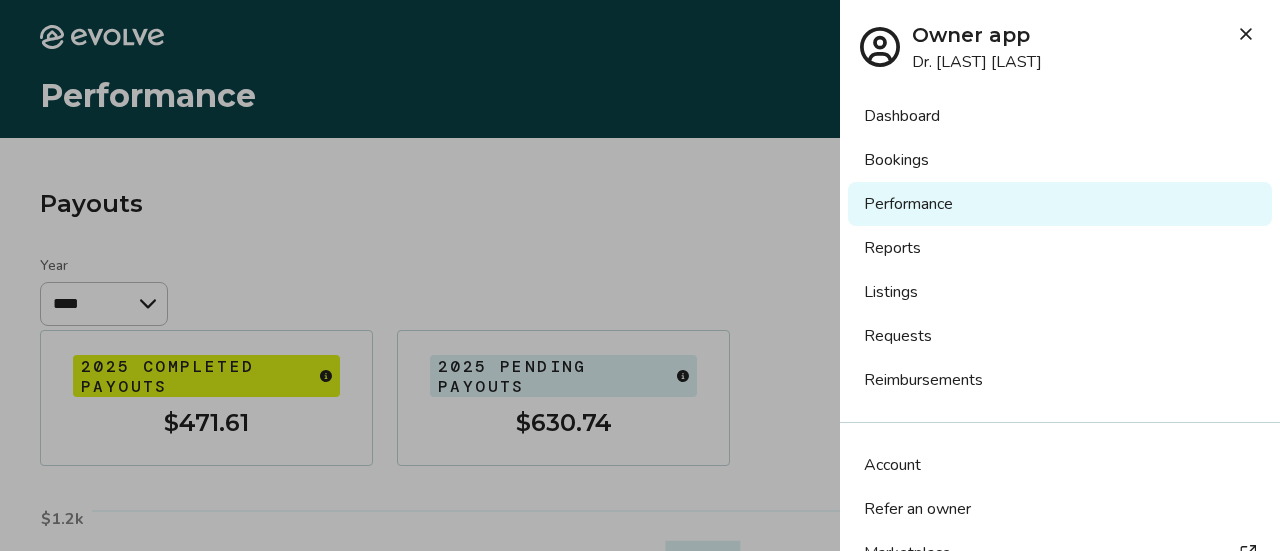 click on "Dashboard" at bounding box center [1060, 116] 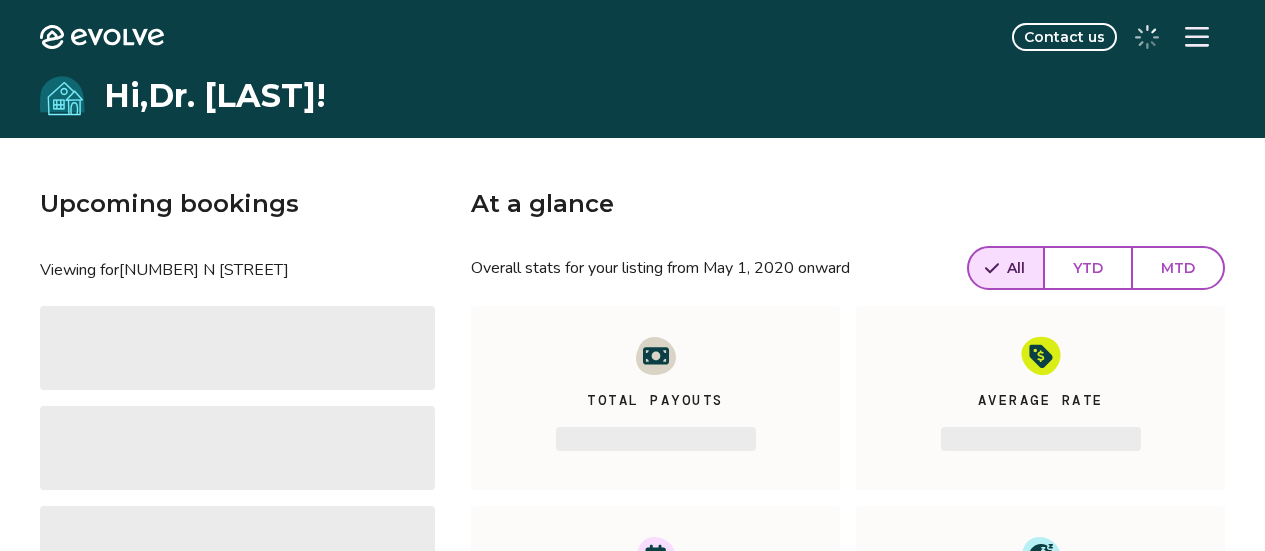 scroll, scrollTop: 0, scrollLeft: 0, axis: both 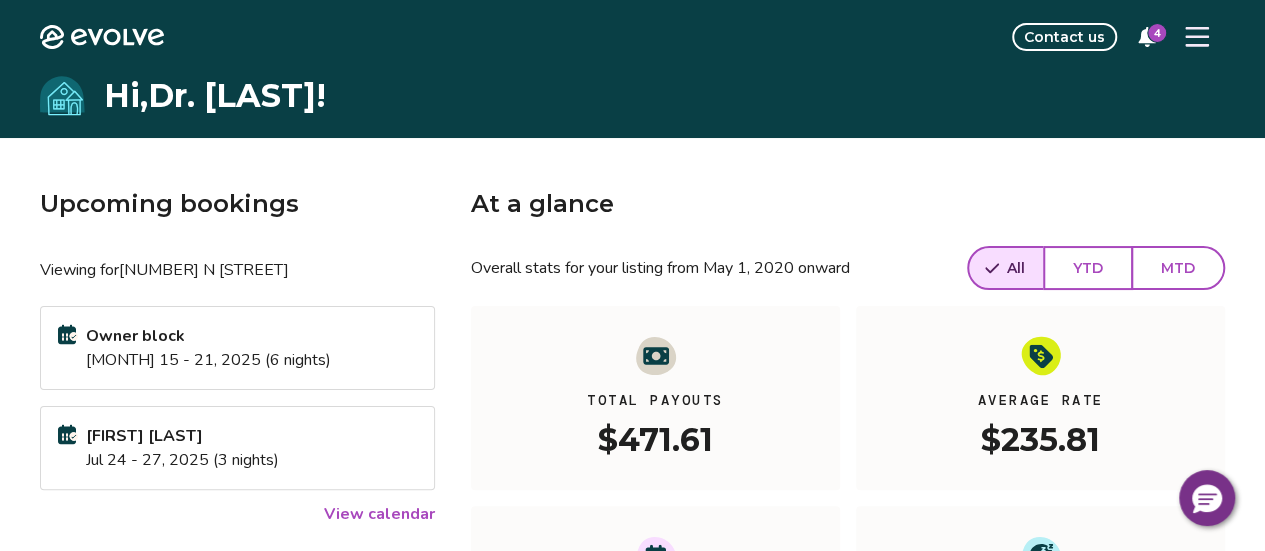 click on "View calendar" at bounding box center [379, 514] 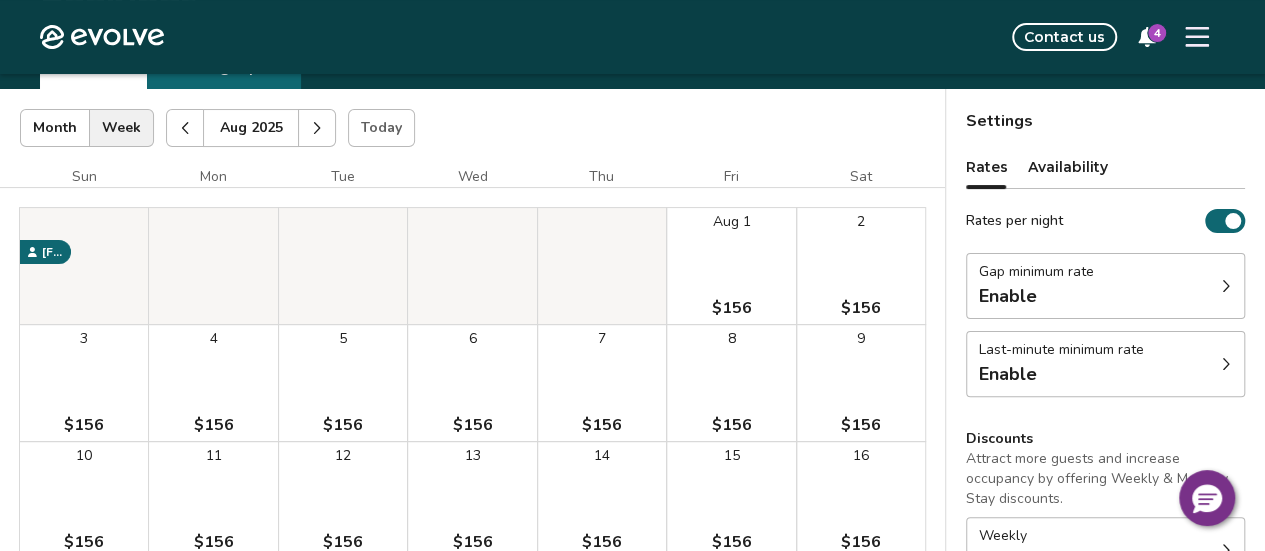 scroll, scrollTop: 62, scrollLeft: 0, axis: vertical 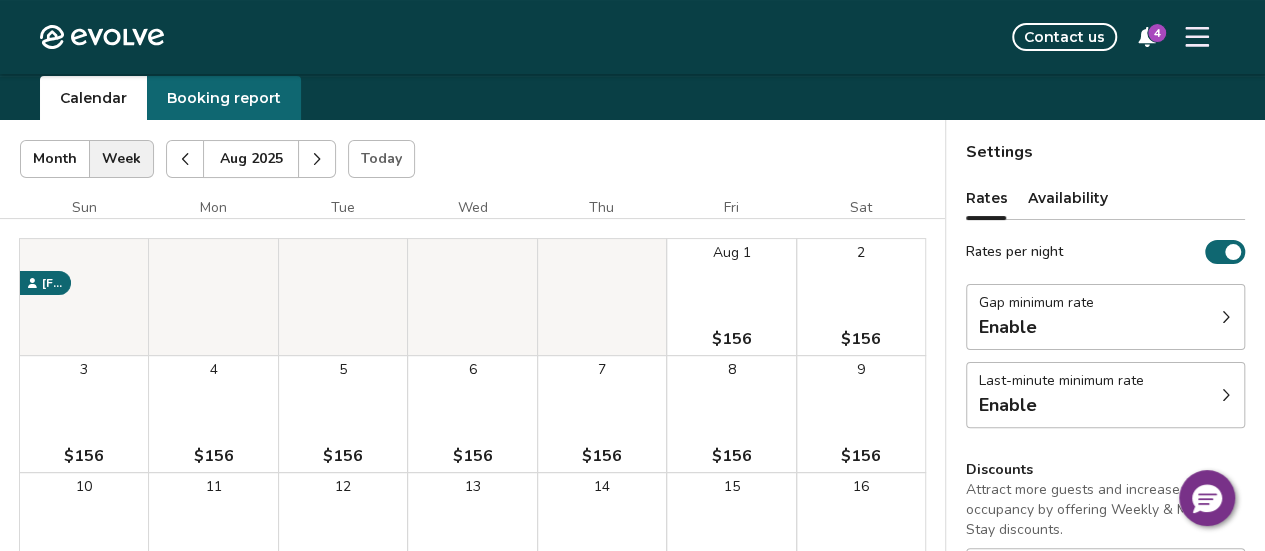 click on "Availability" at bounding box center [1068, 198] 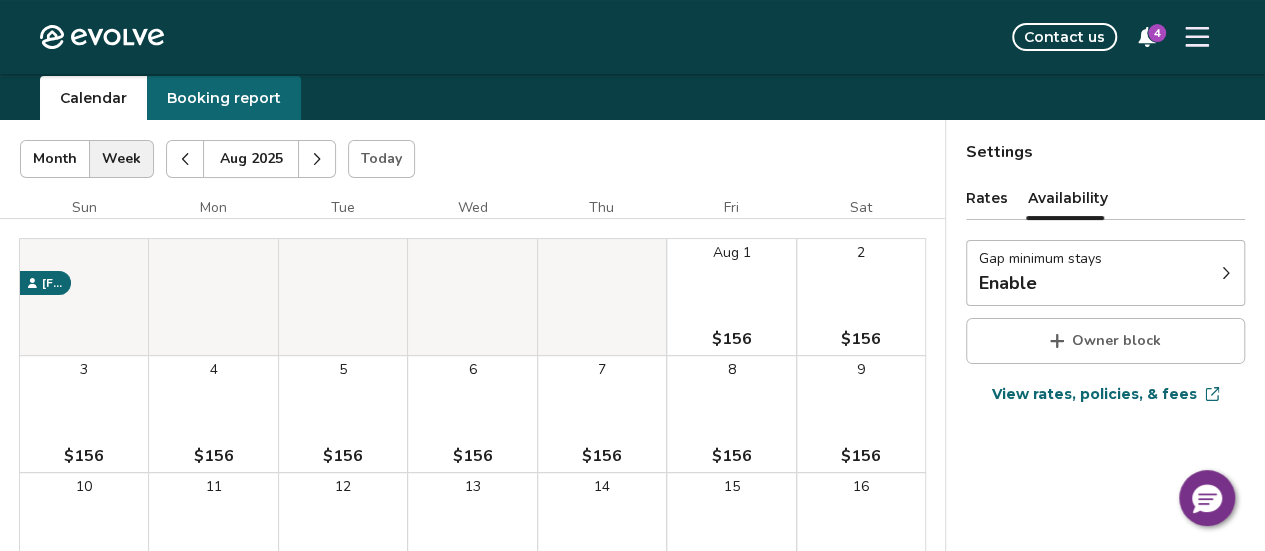 click on "Enable" at bounding box center (1040, 283) 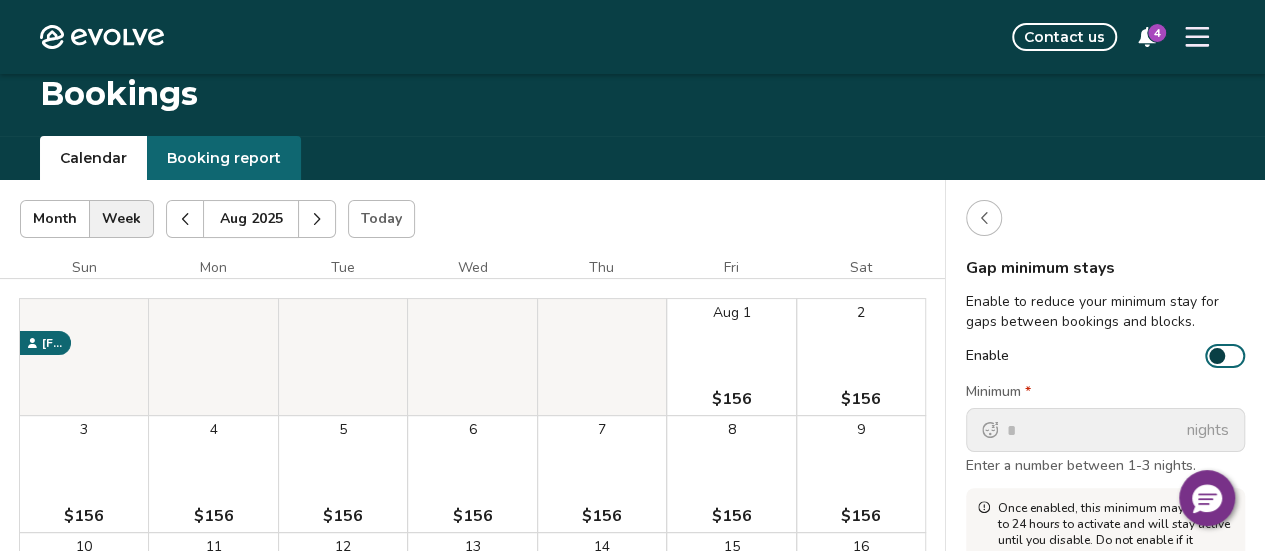 scroll, scrollTop: 0, scrollLeft: 0, axis: both 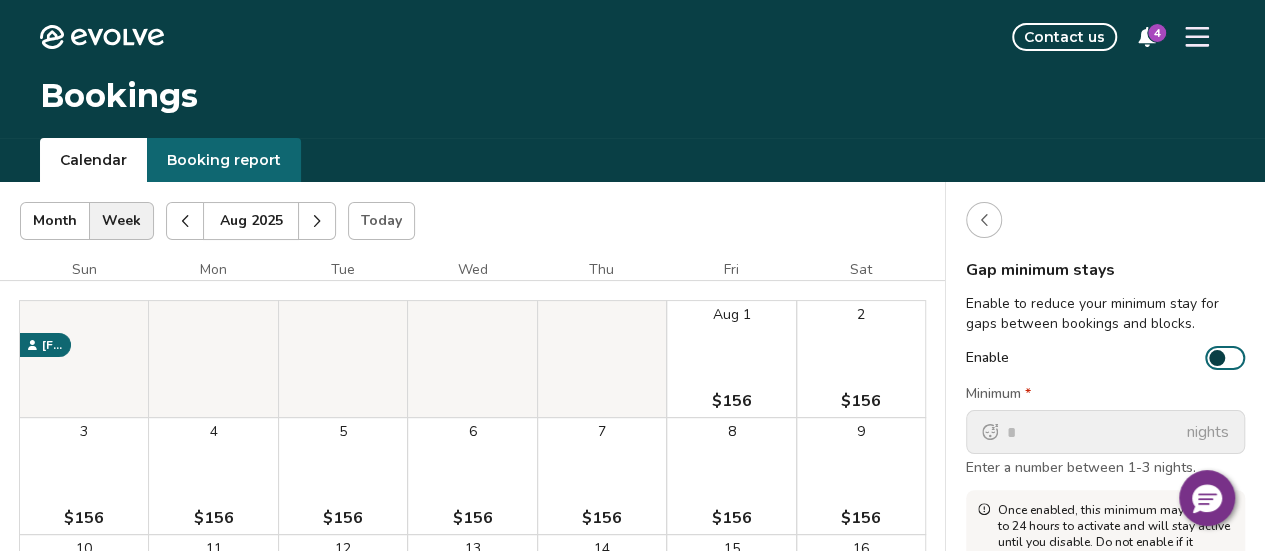 click 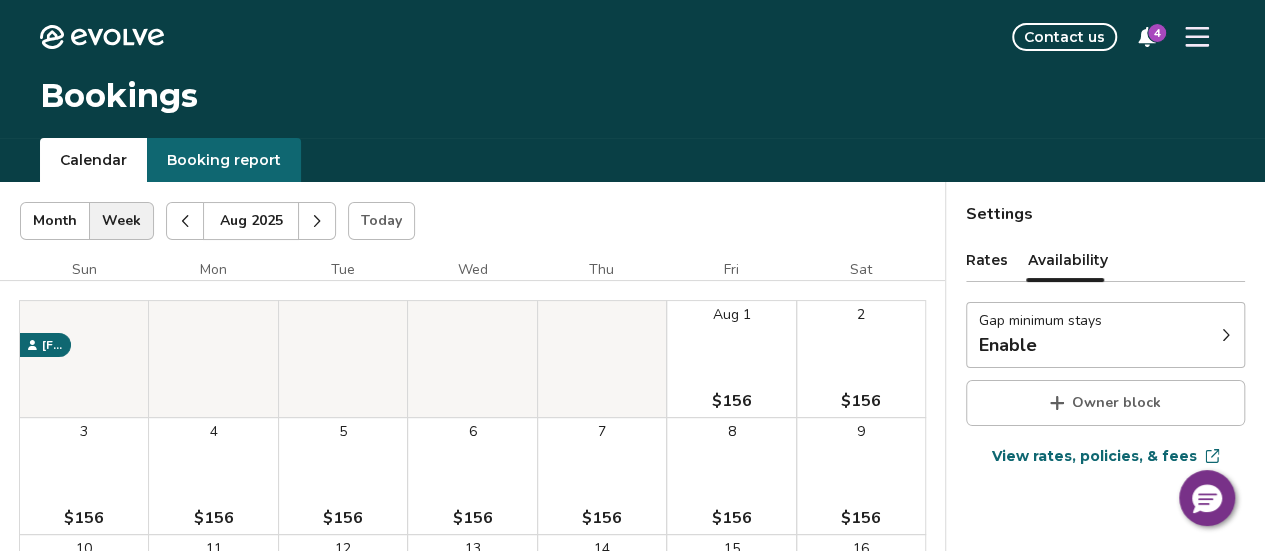 click on "Rates" at bounding box center [987, 260] 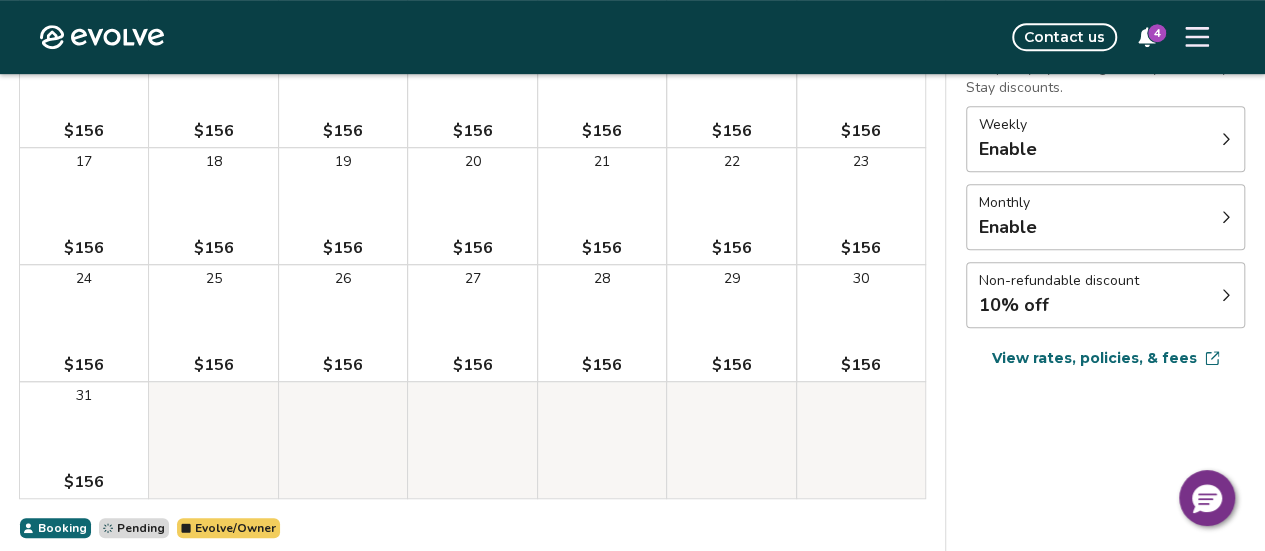 scroll, scrollTop: 494, scrollLeft: 0, axis: vertical 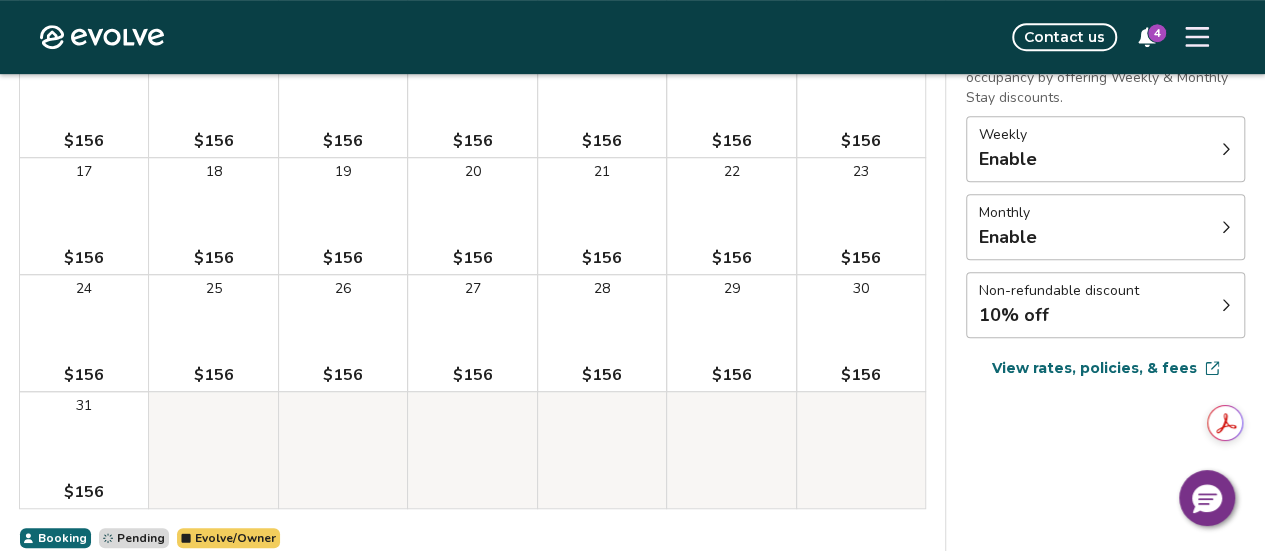 click on "View rates, policies, & fees" at bounding box center [1094, 368] 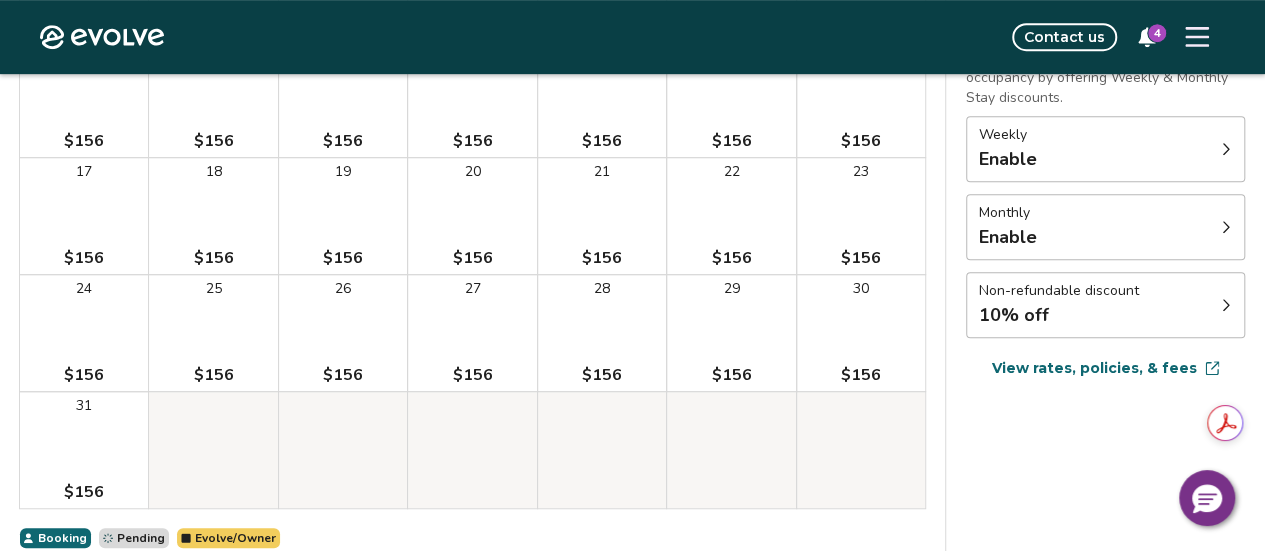 click 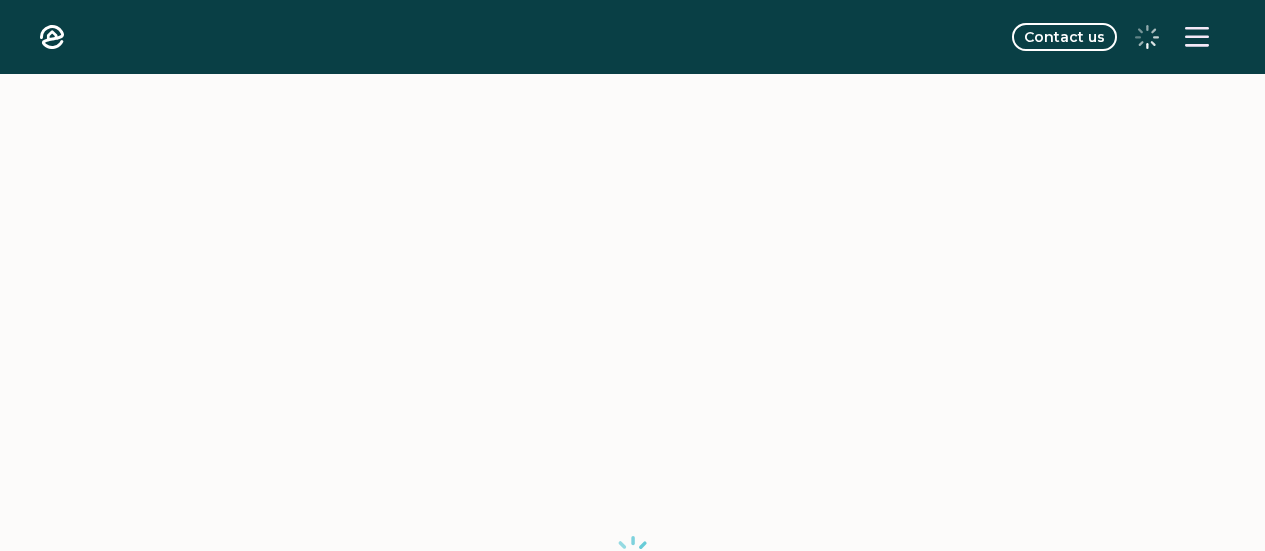 scroll, scrollTop: 0, scrollLeft: 0, axis: both 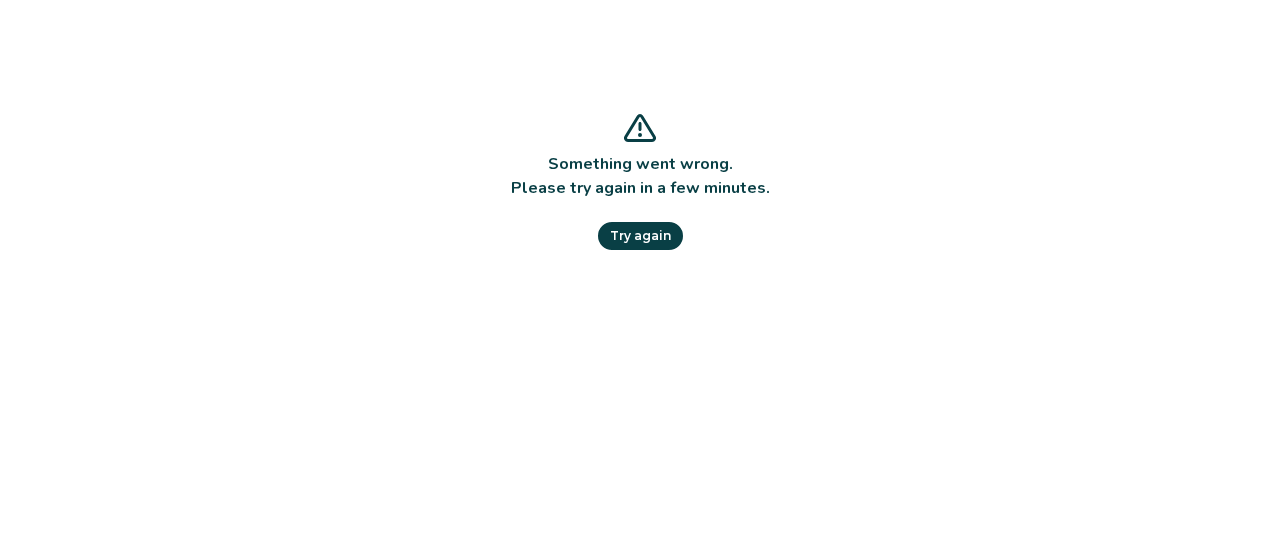 drag, startPoint x: 1270, startPoint y: 283, endPoint x: 1279, endPoint y: 179, distance: 104.388695 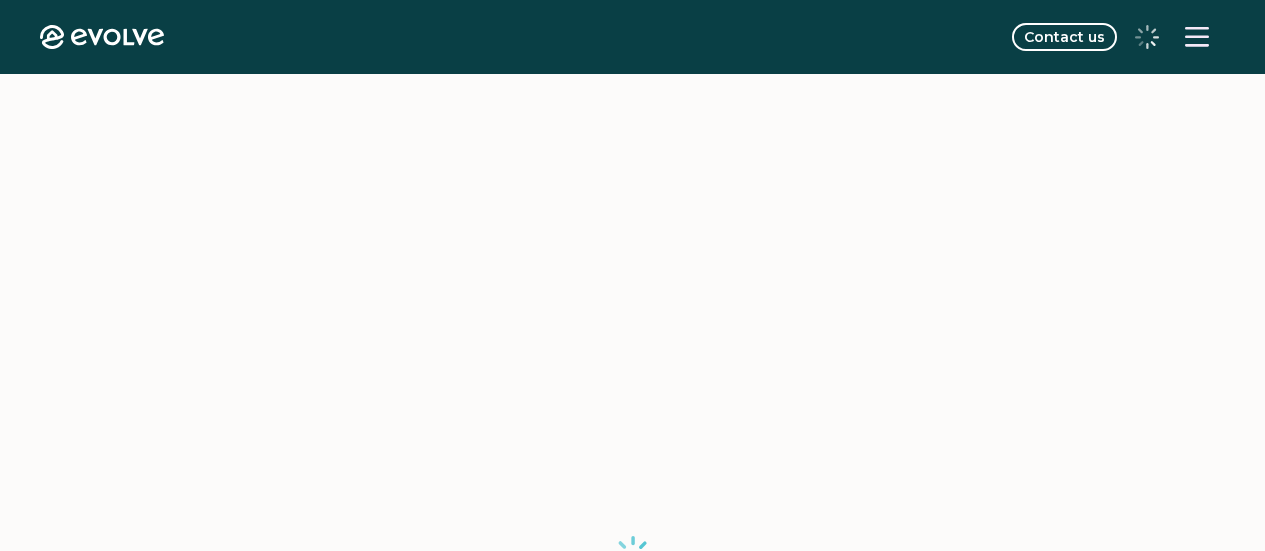 scroll, scrollTop: 0, scrollLeft: 0, axis: both 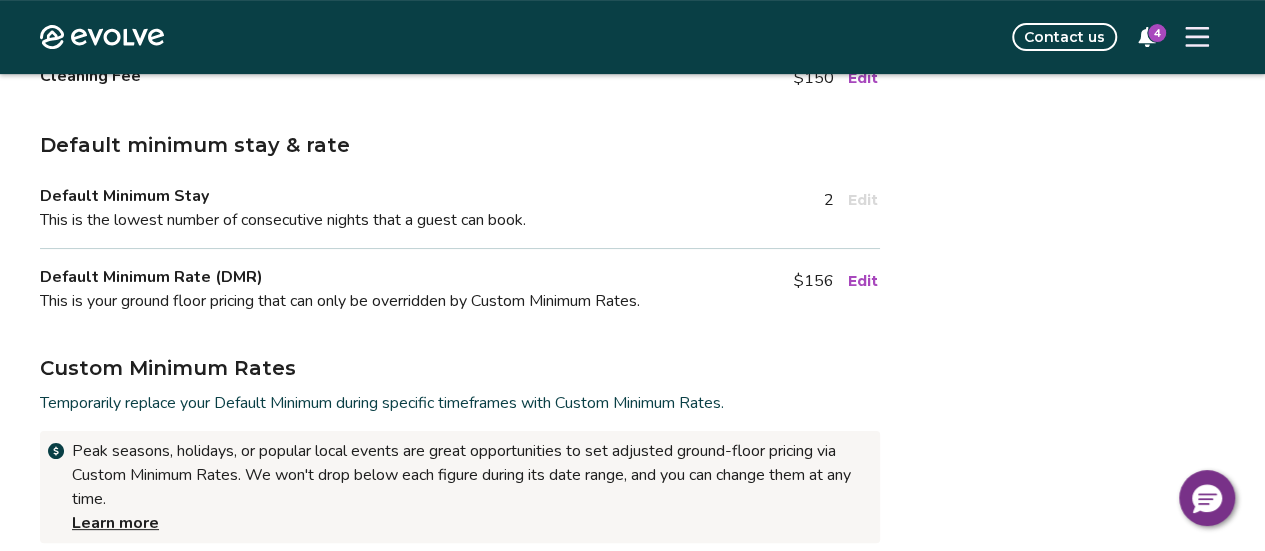 click on "Edit" at bounding box center [863, 281] 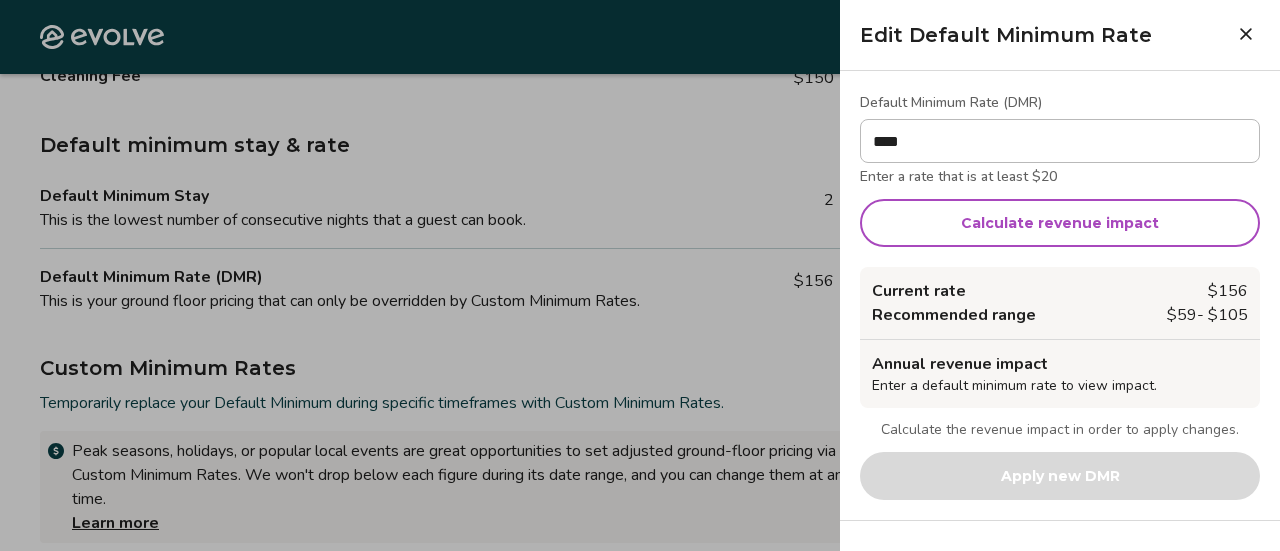 type on "****" 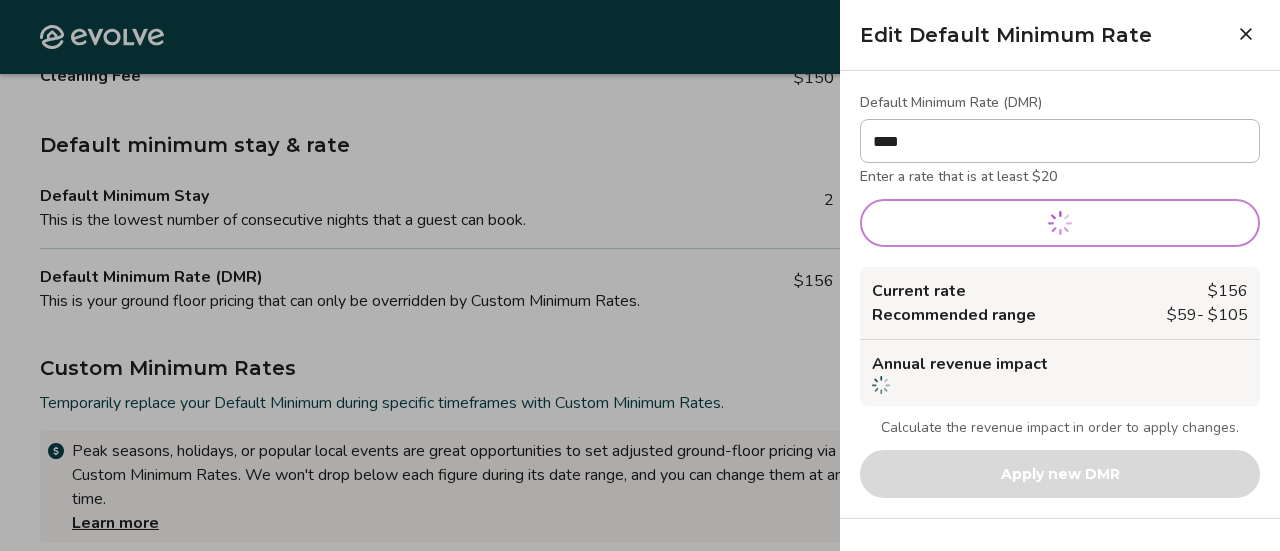 click on "Default Minimum Rate (DMR)   **** Enter a rate that is at least $20 Calculate revenue impact" at bounding box center (1060, 169) 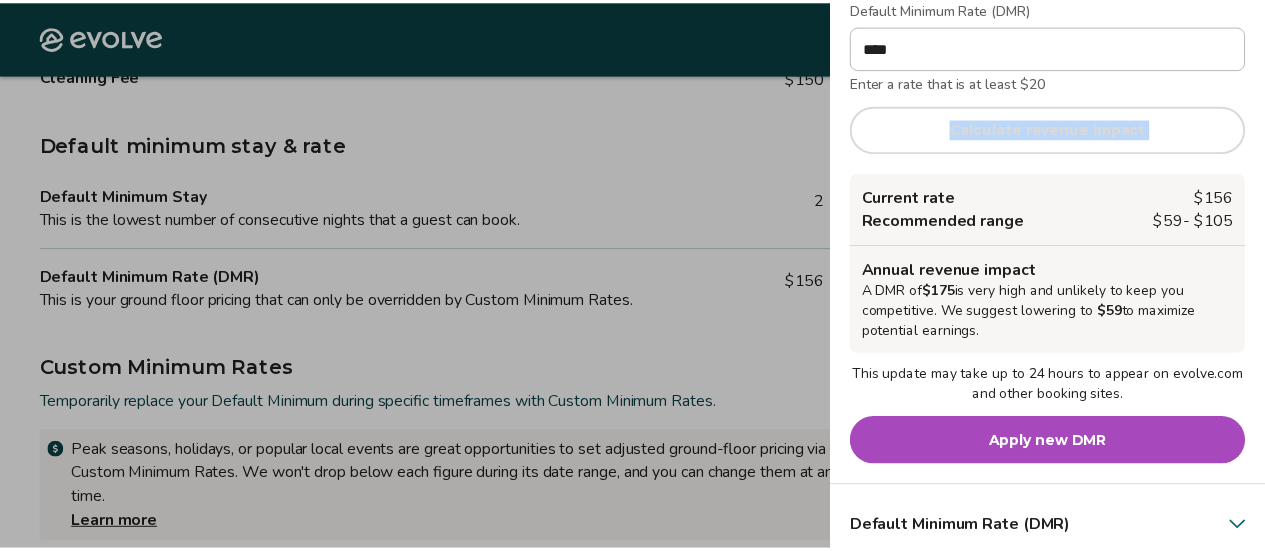 scroll, scrollTop: 148, scrollLeft: 0, axis: vertical 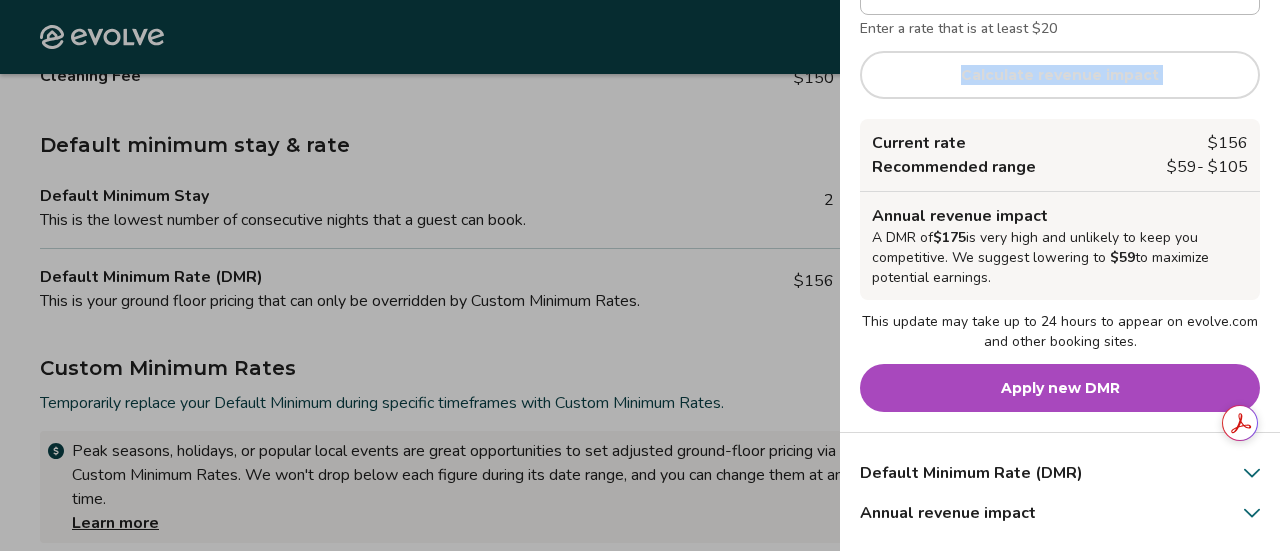 click on "Apply new DMR" at bounding box center [1060, 388] 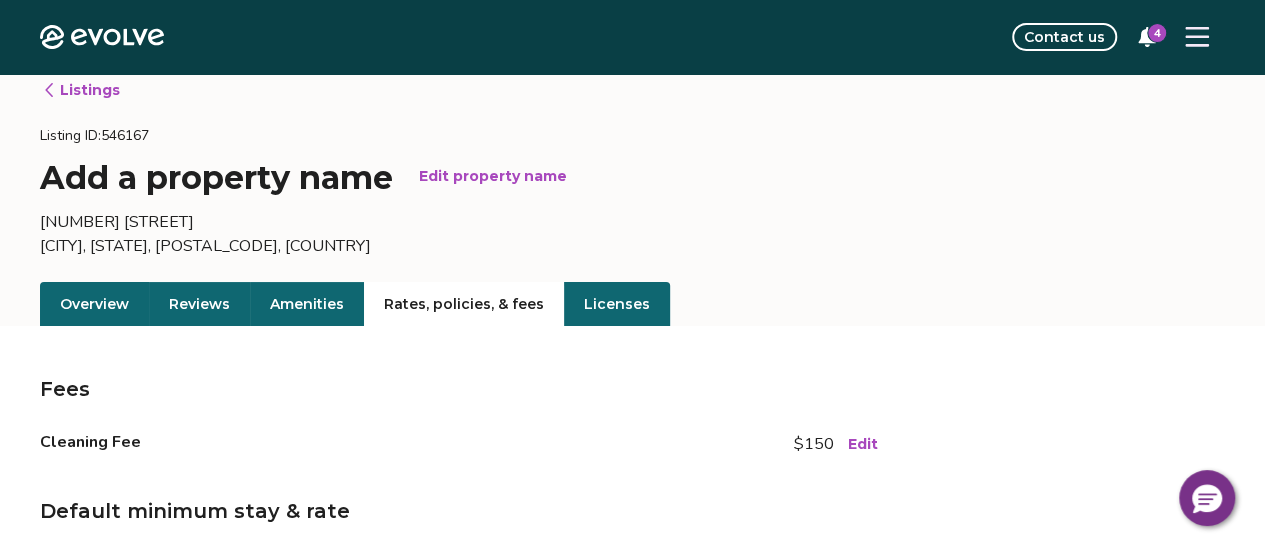 scroll, scrollTop: 0, scrollLeft: 0, axis: both 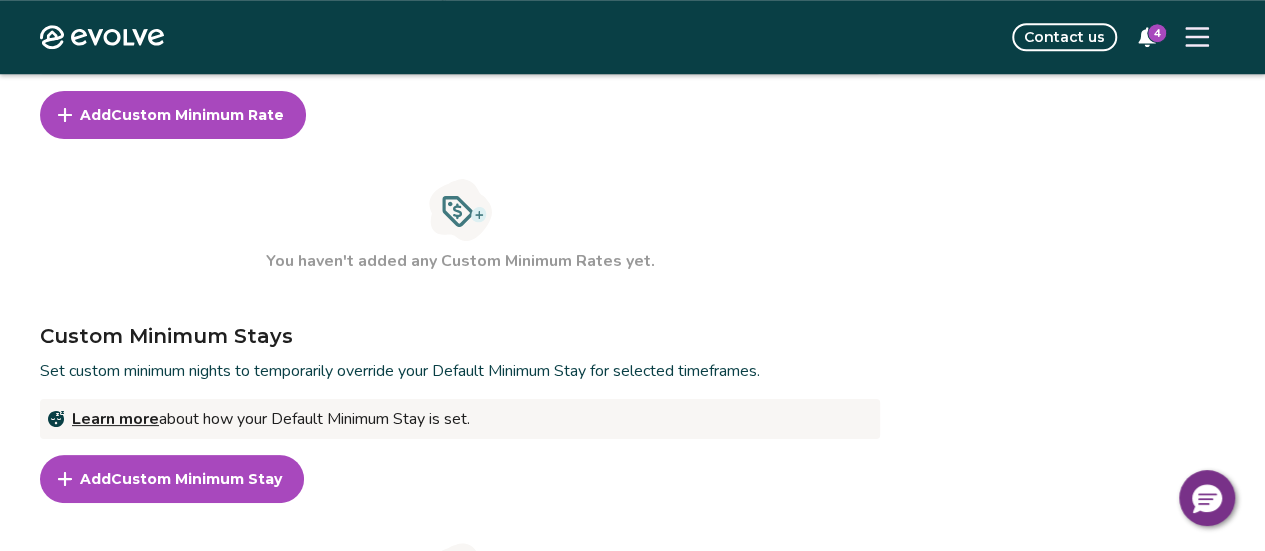 click 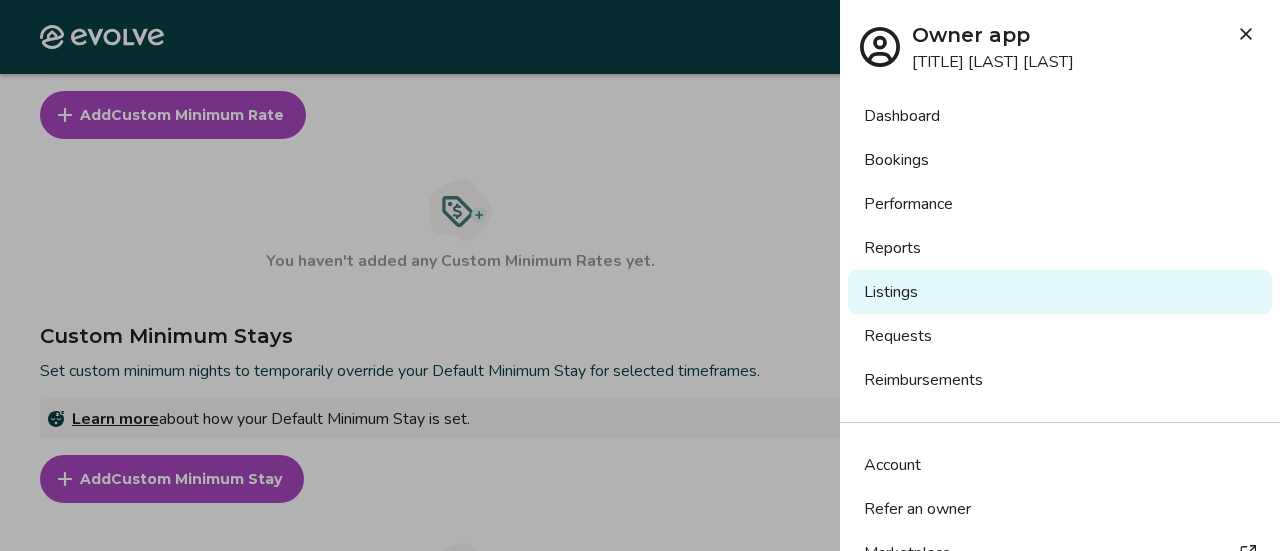 click on "Bookings" at bounding box center [1060, 160] 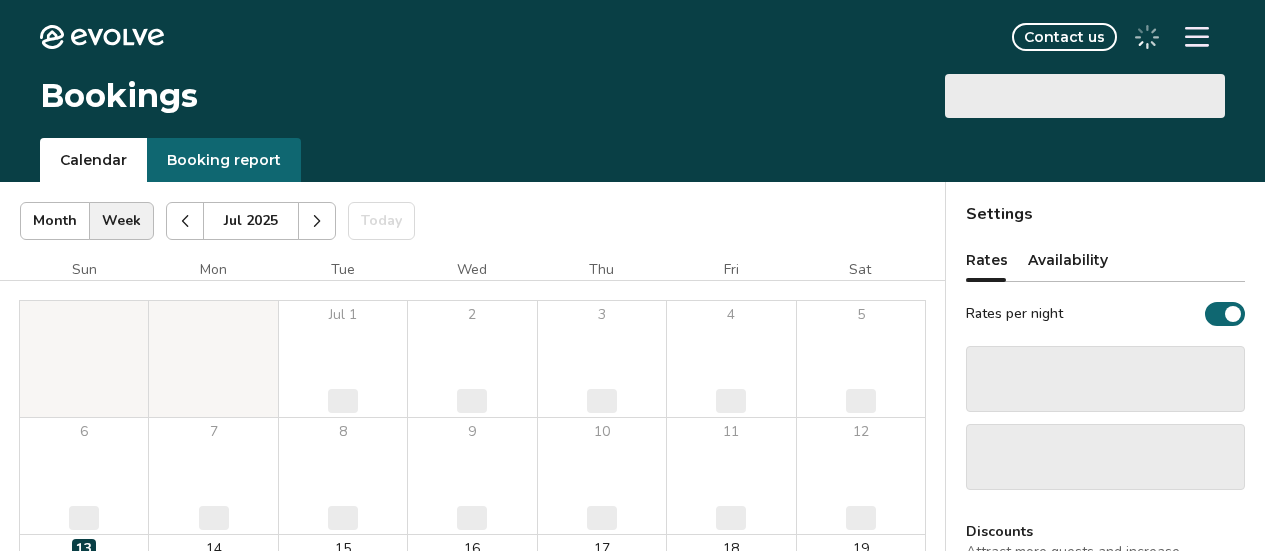 scroll, scrollTop: 0, scrollLeft: 0, axis: both 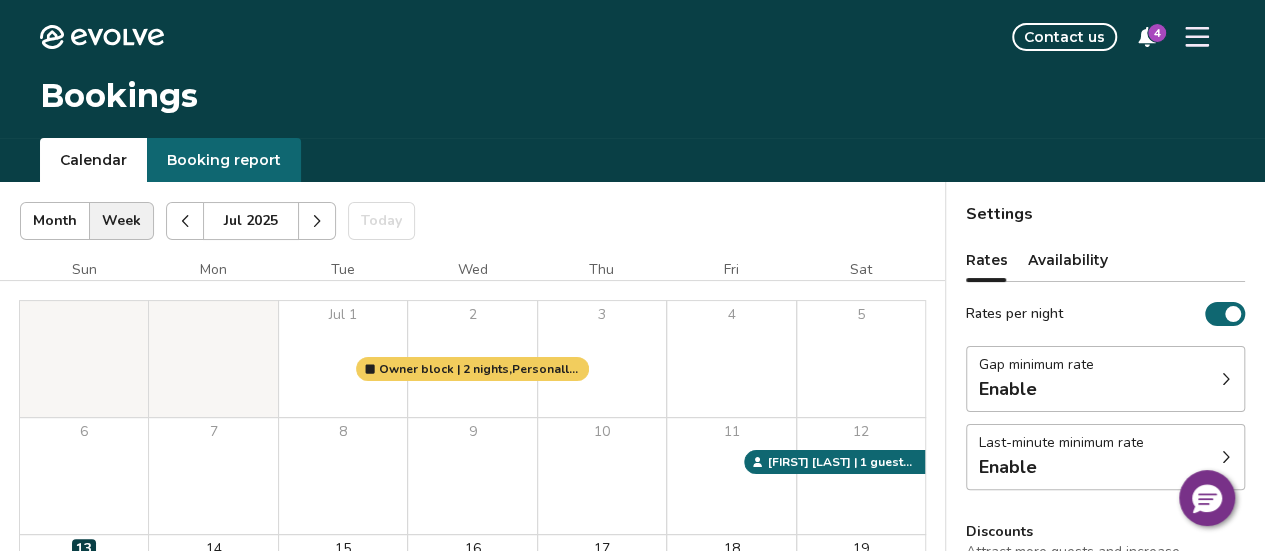 click 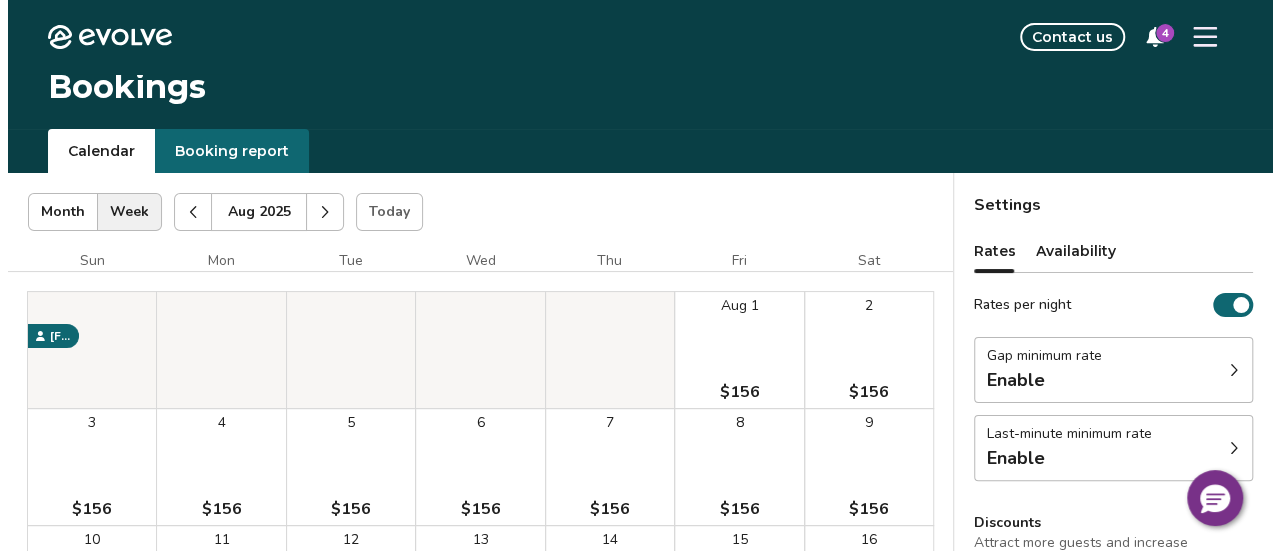 scroll, scrollTop: 0, scrollLeft: 0, axis: both 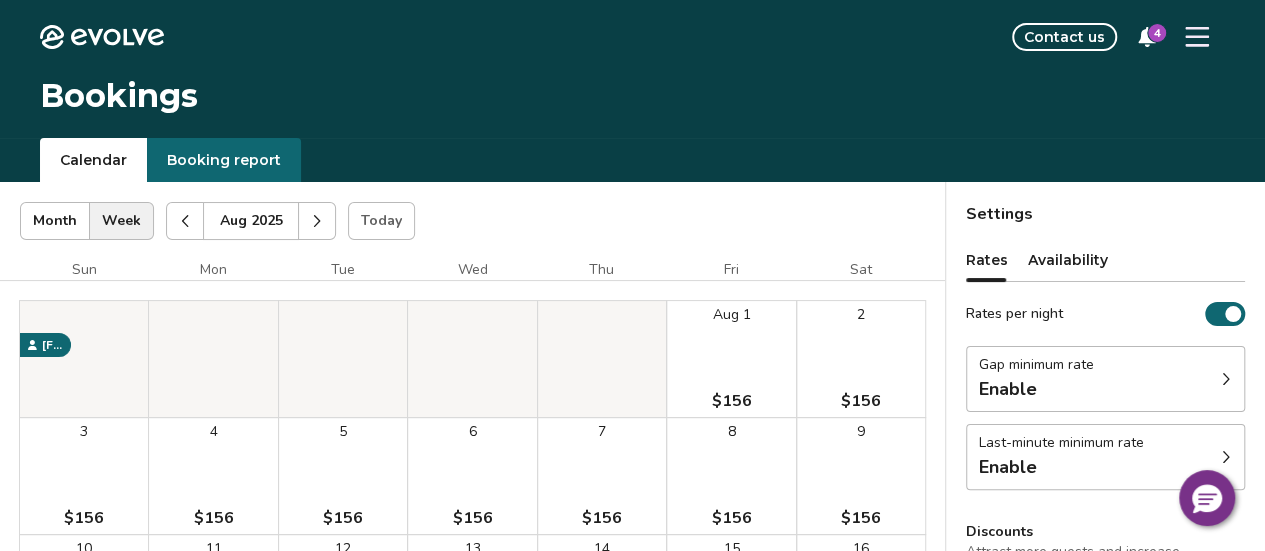 click 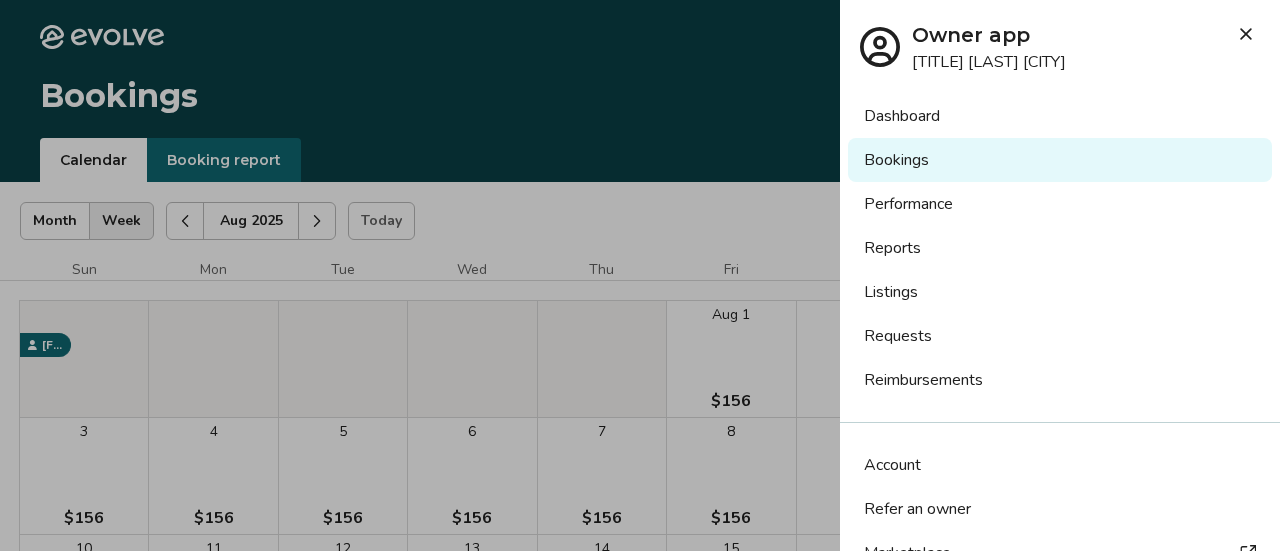 click on "Dashboard" at bounding box center (1060, 116) 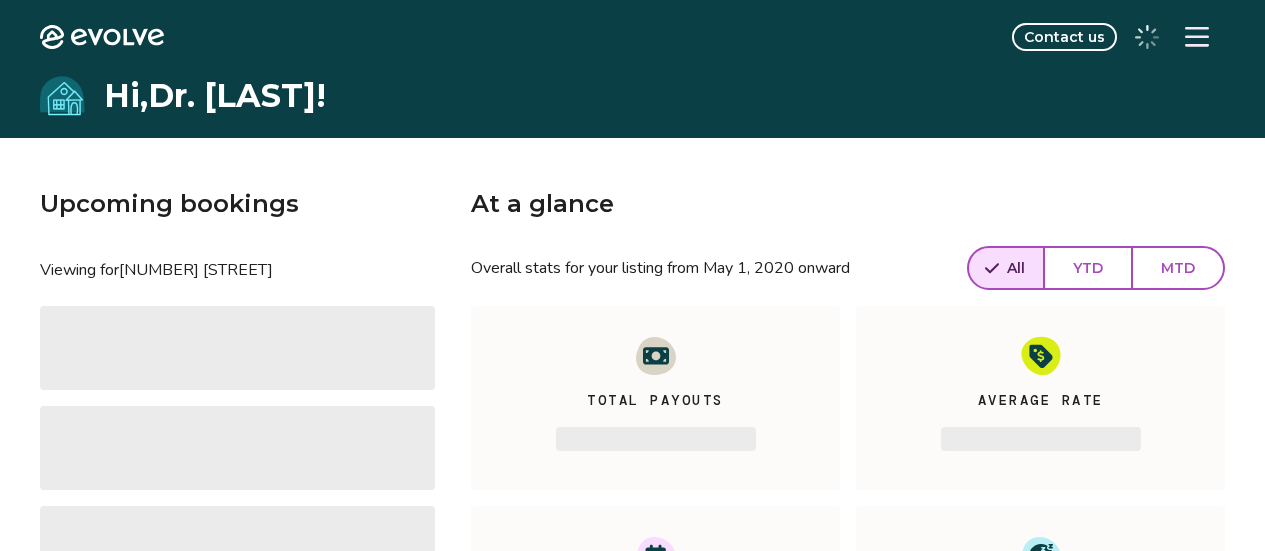 scroll, scrollTop: 0, scrollLeft: 0, axis: both 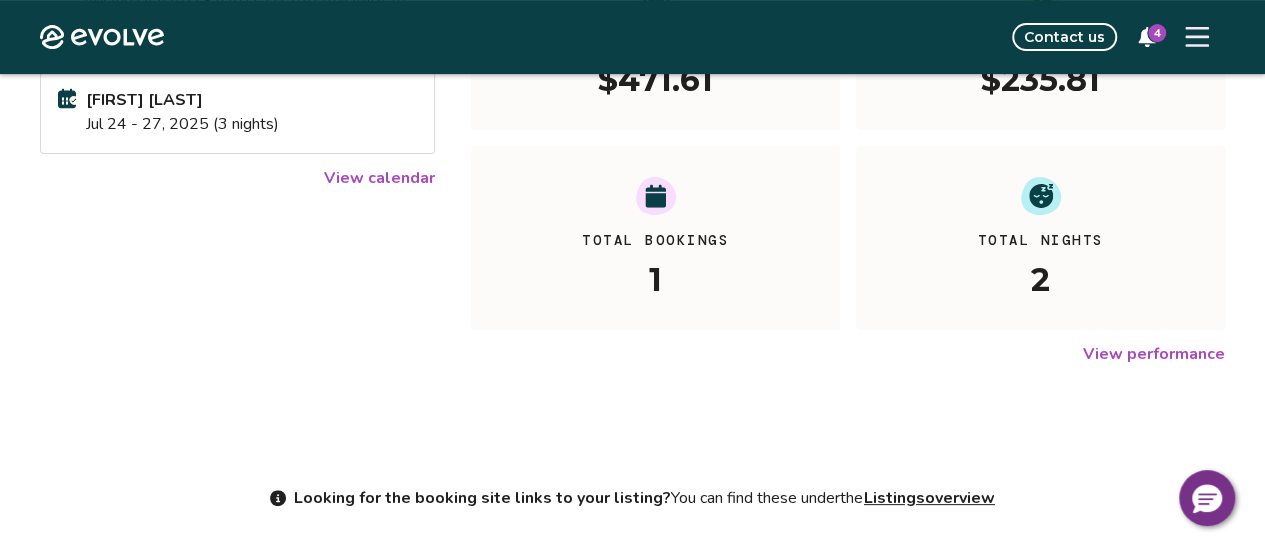 click on "Listings  overview" at bounding box center (929, 498) 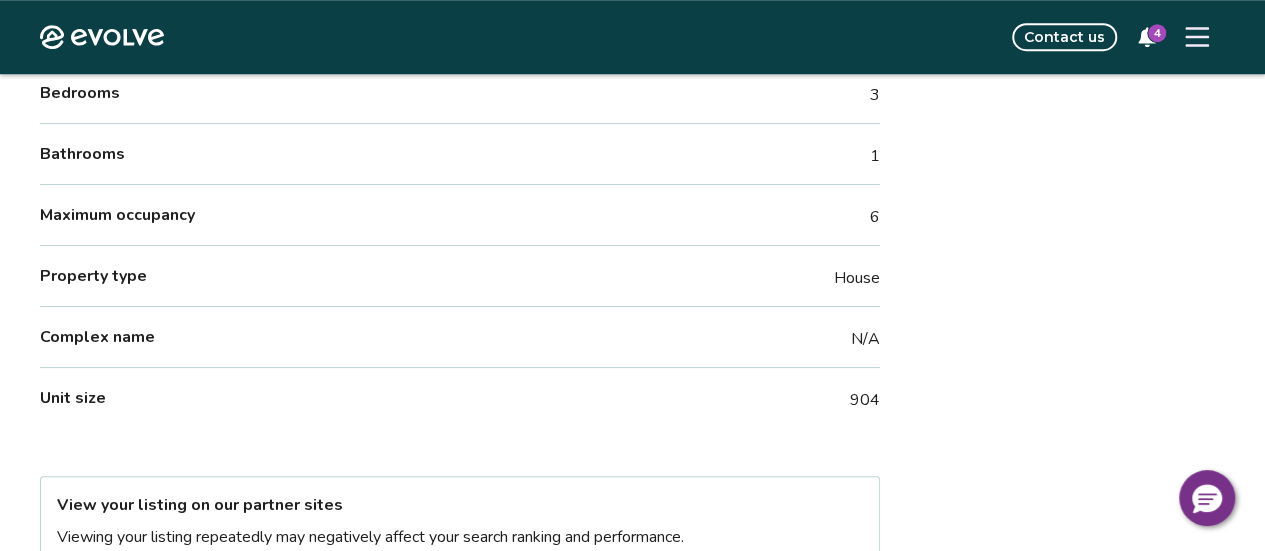 scroll, scrollTop: 778, scrollLeft: 0, axis: vertical 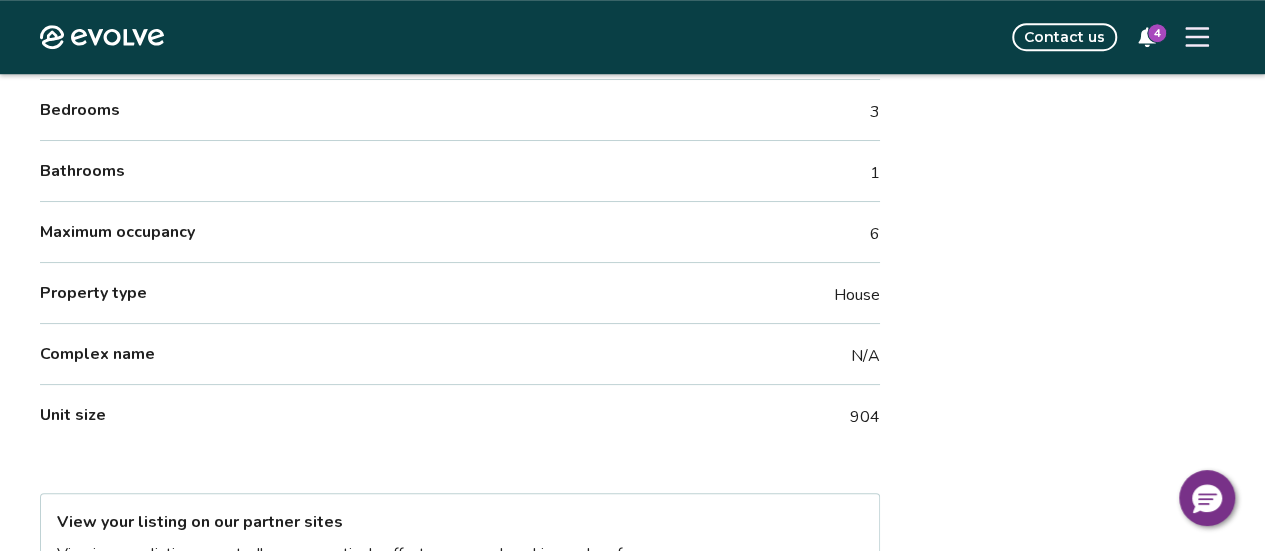 click on "4" at bounding box center [1157, 33] 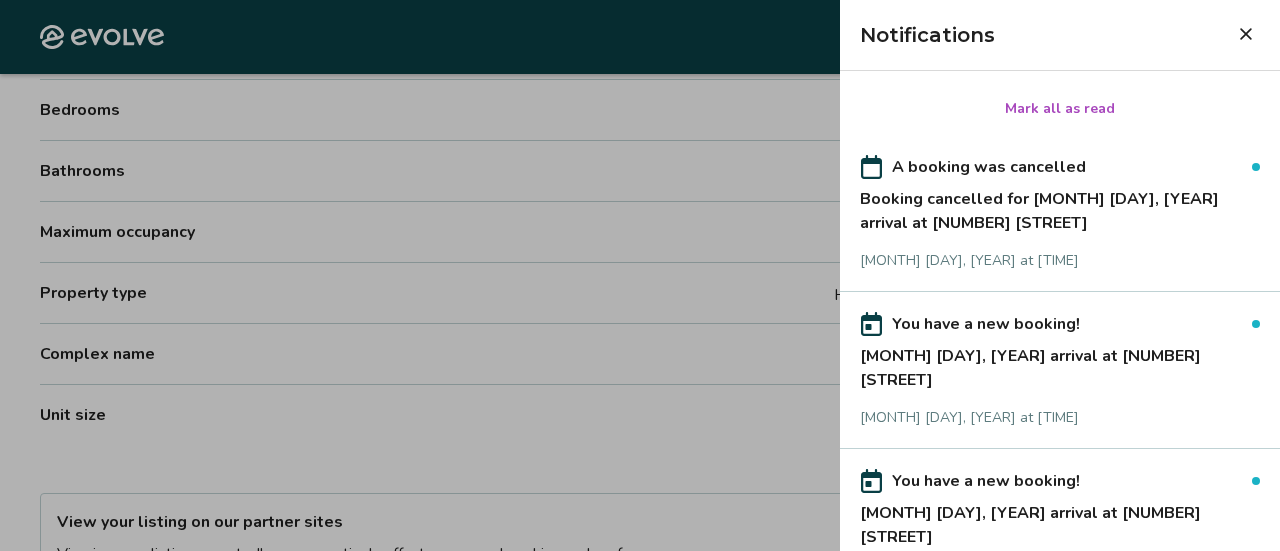 click 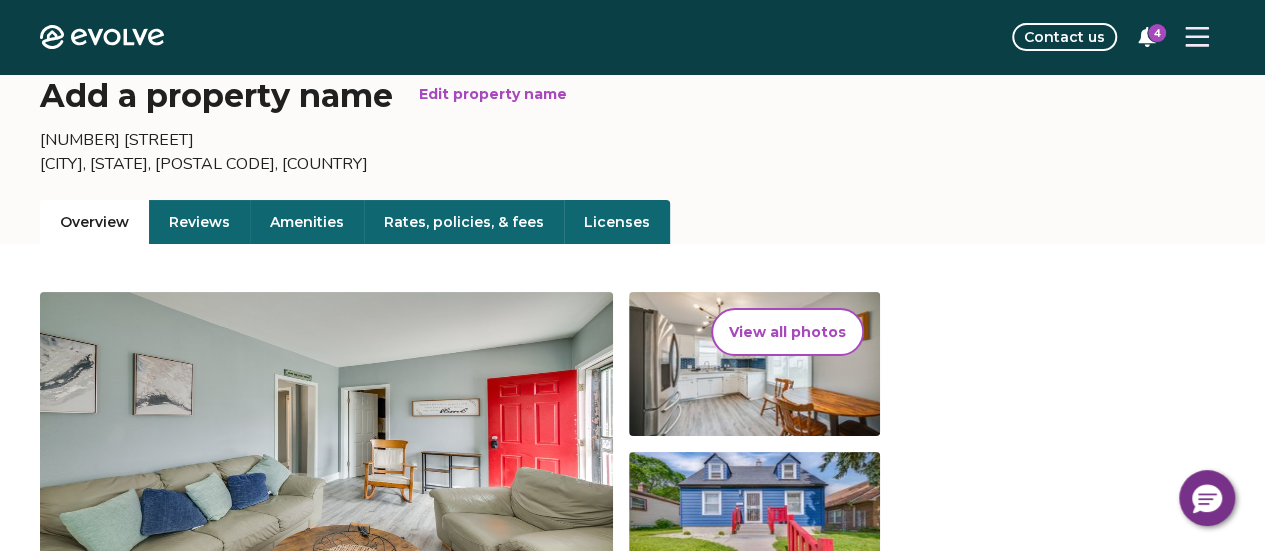 scroll, scrollTop: 0, scrollLeft: 0, axis: both 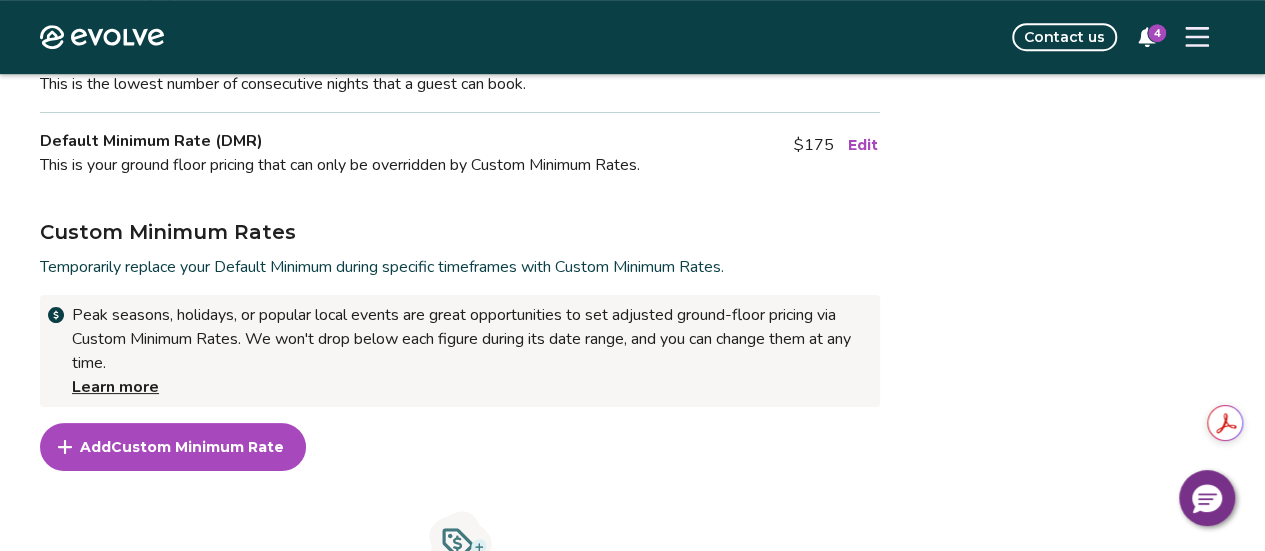 click on "Custom Minimum Rate" at bounding box center [197, 447] 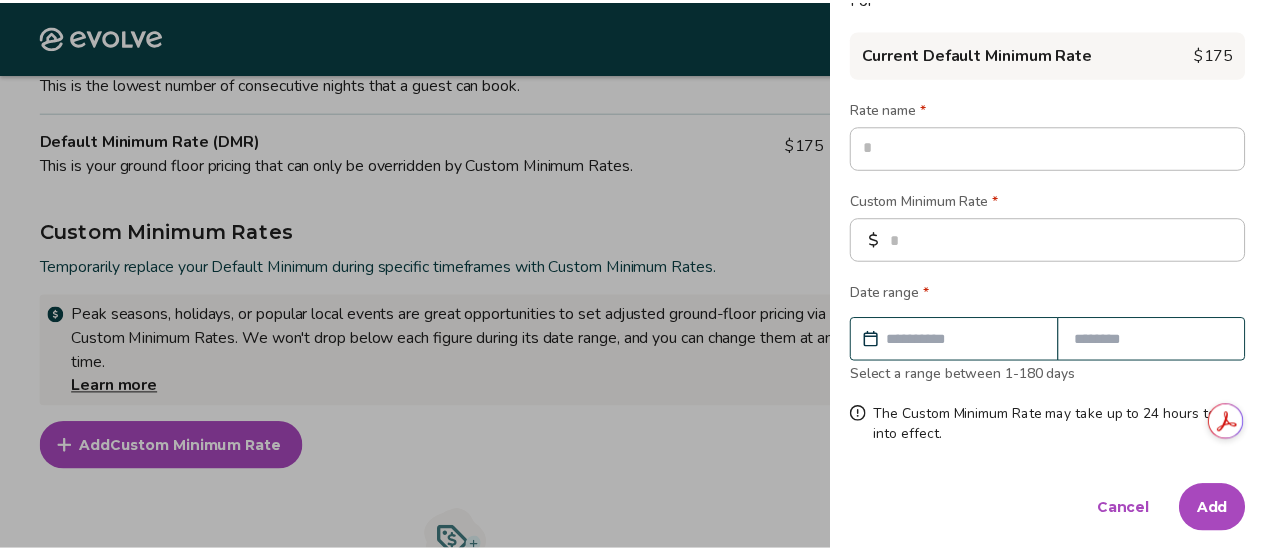 scroll, scrollTop: 108, scrollLeft: 0, axis: vertical 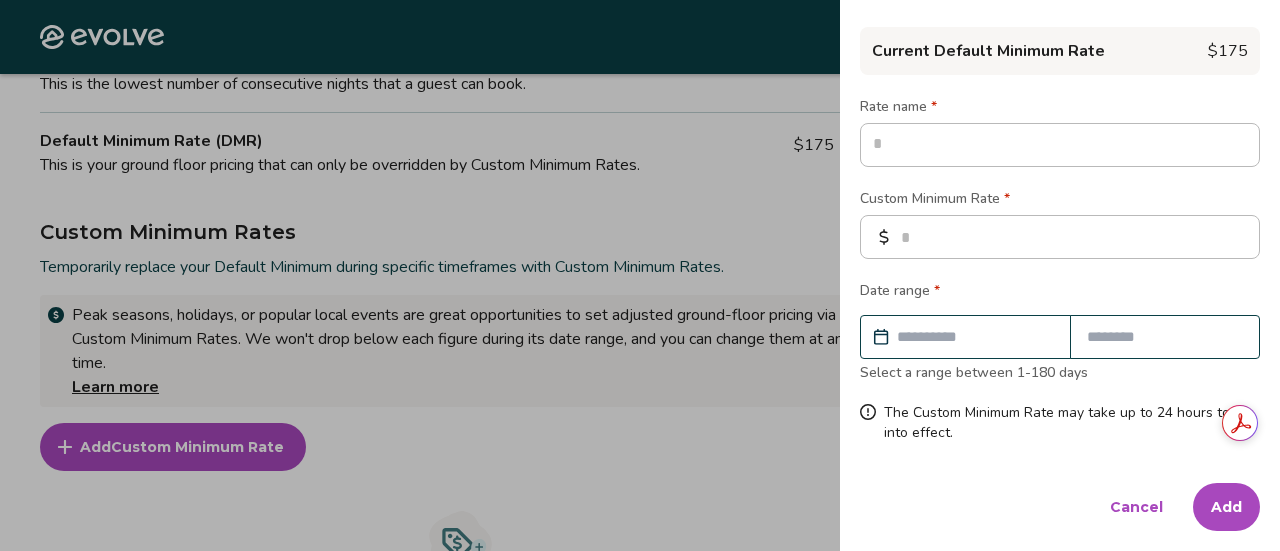 click on "Cancel" at bounding box center [1136, 507] 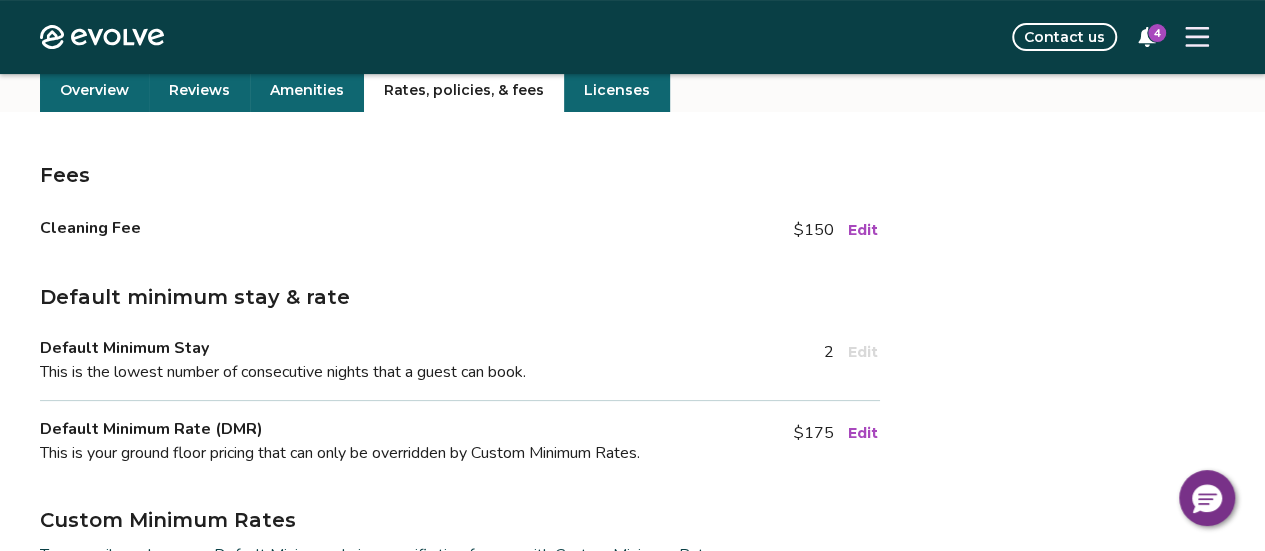 scroll, scrollTop: 230, scrollLeft: 0, axis: vertical 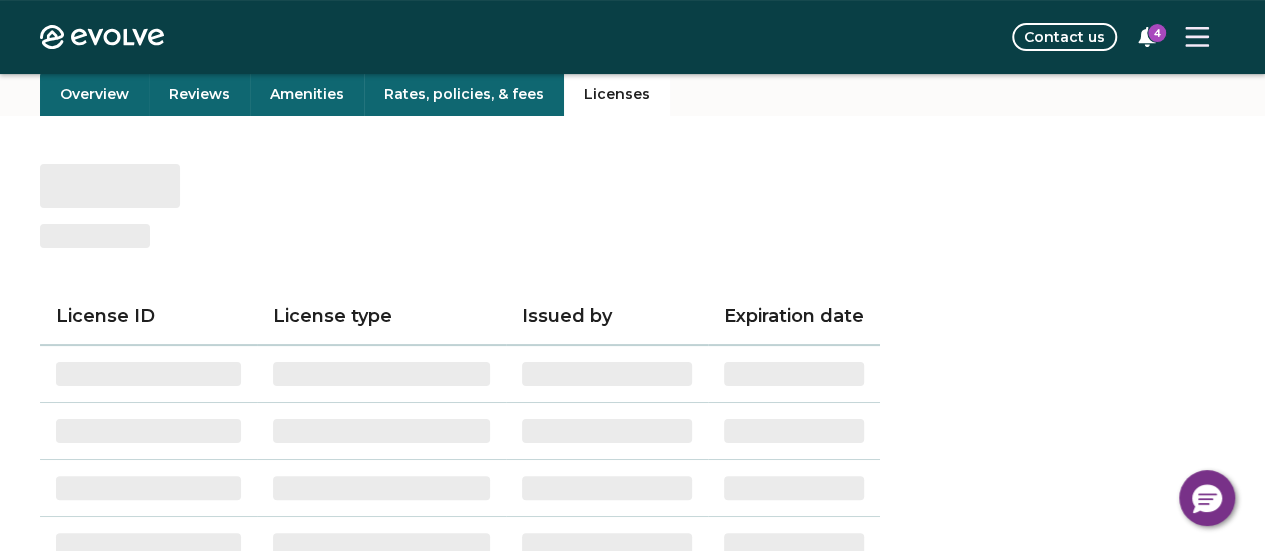 click on "Licenses" at bounding box center [617, 94] 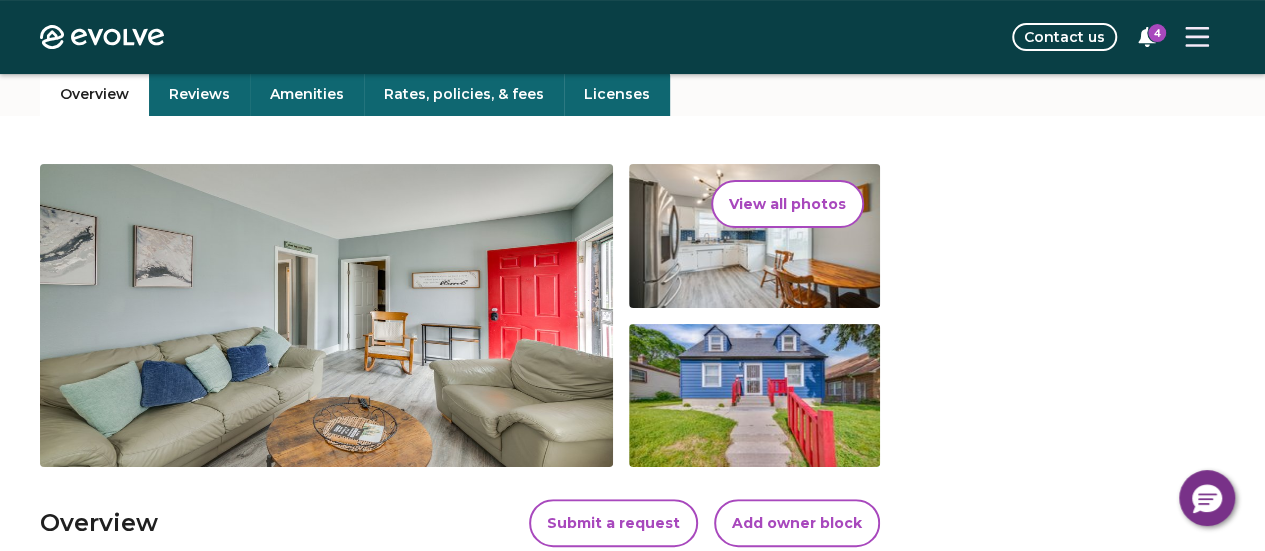 click on "Overview" at bounding box center [94, 94] 